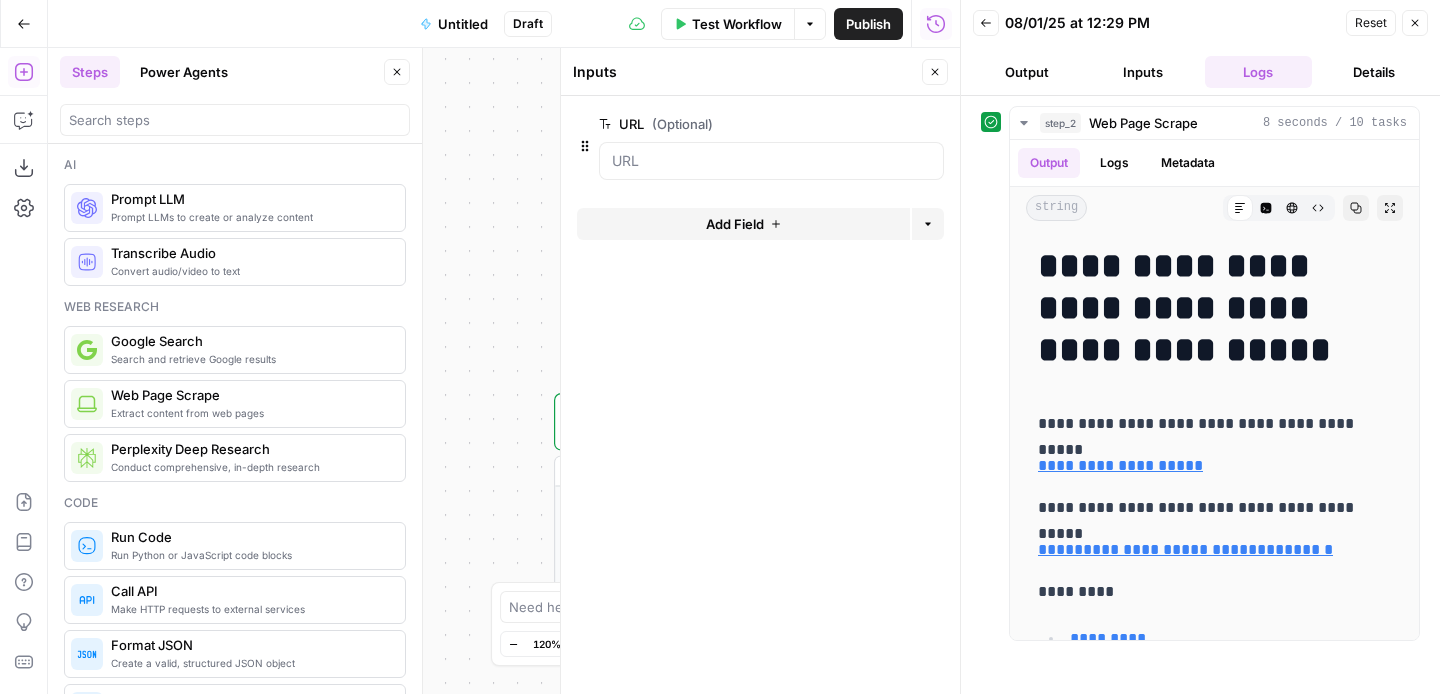 scroll, scrollTop: 0, scrollLeft: 0, axis: both 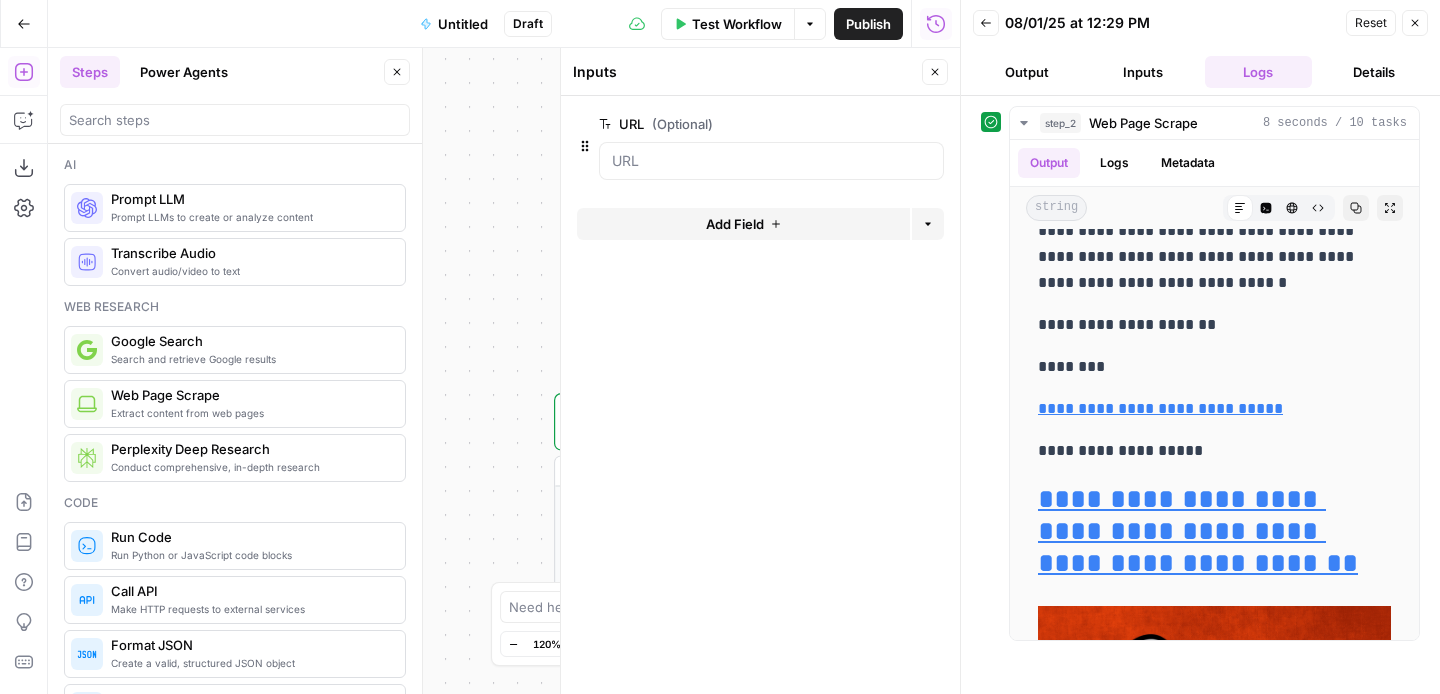 click 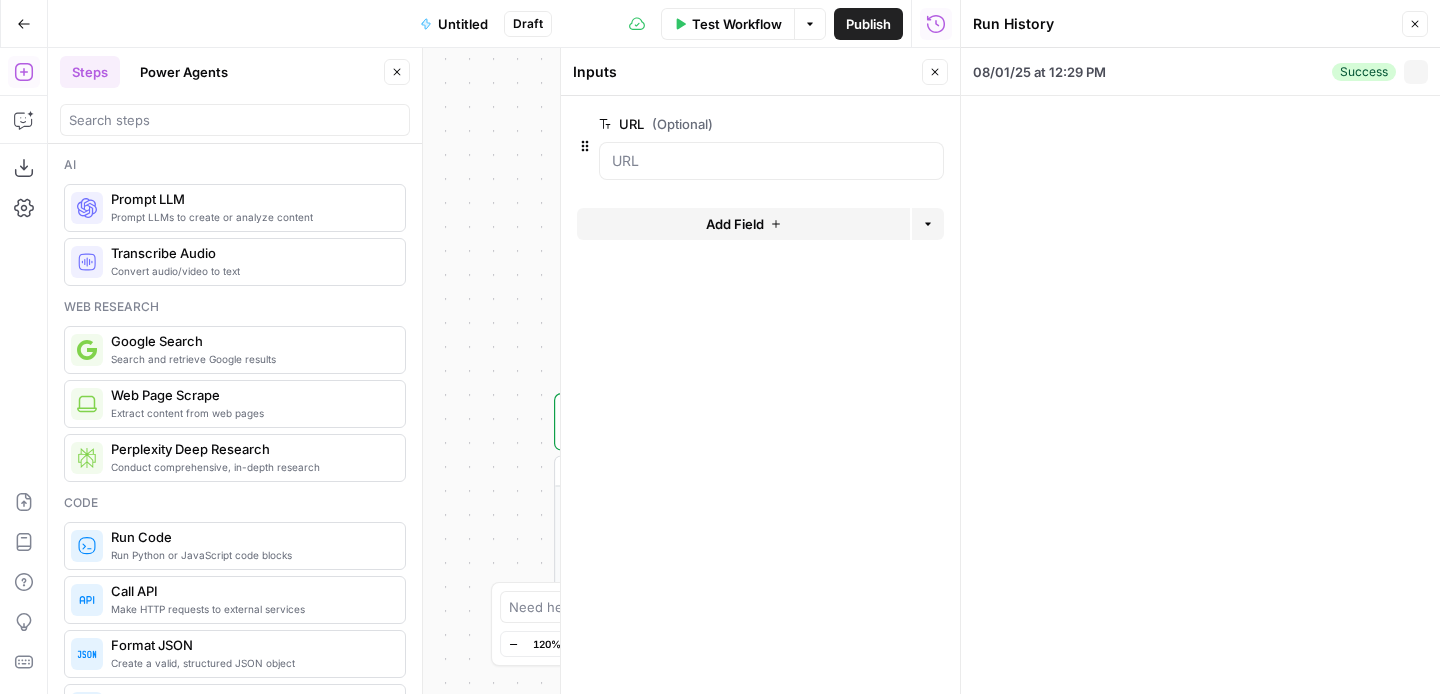 type on "https://www.reddit.com/search/?q=how+to+teach+a+child+to+read&cId=d82a5ad6-23d1-4d25-85e6-368c23f3188f&iId=658c8838-ca56-4c17-a130-daccac5807e9" 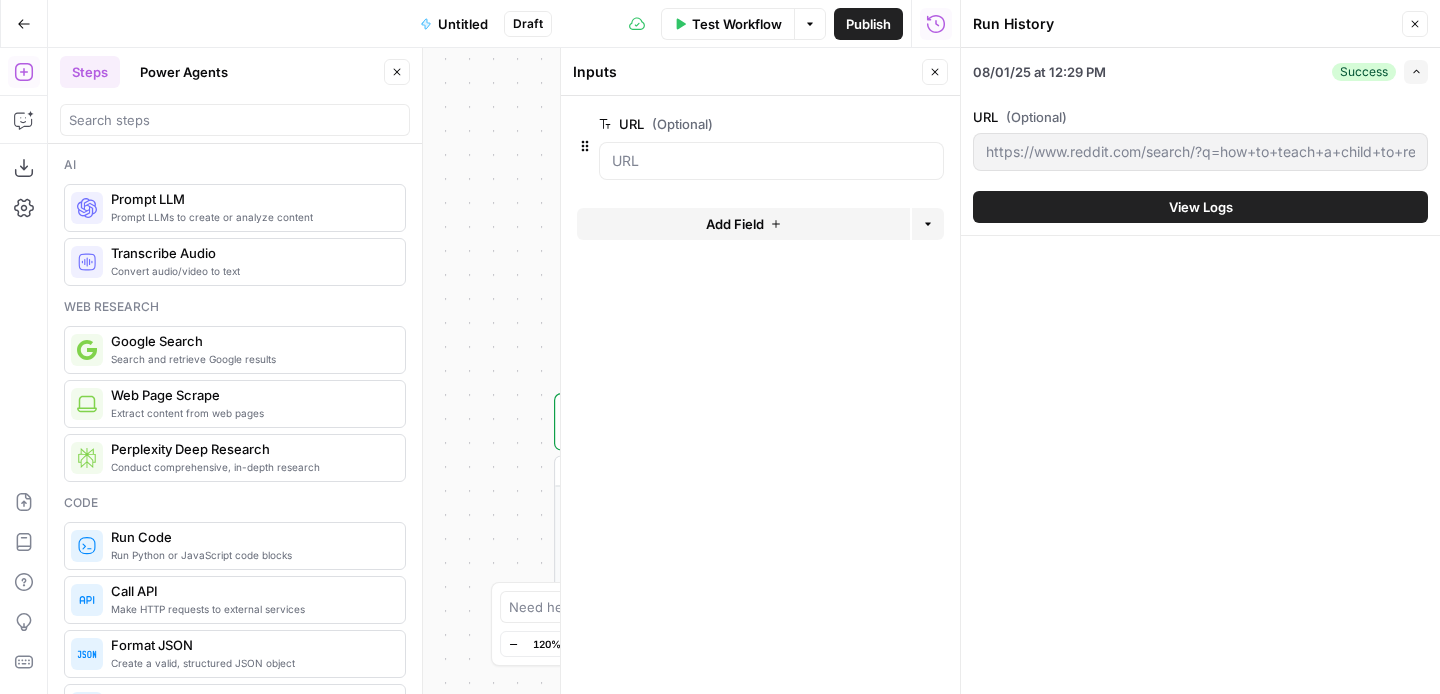 click on "**********" at bounding box center [504, 371] 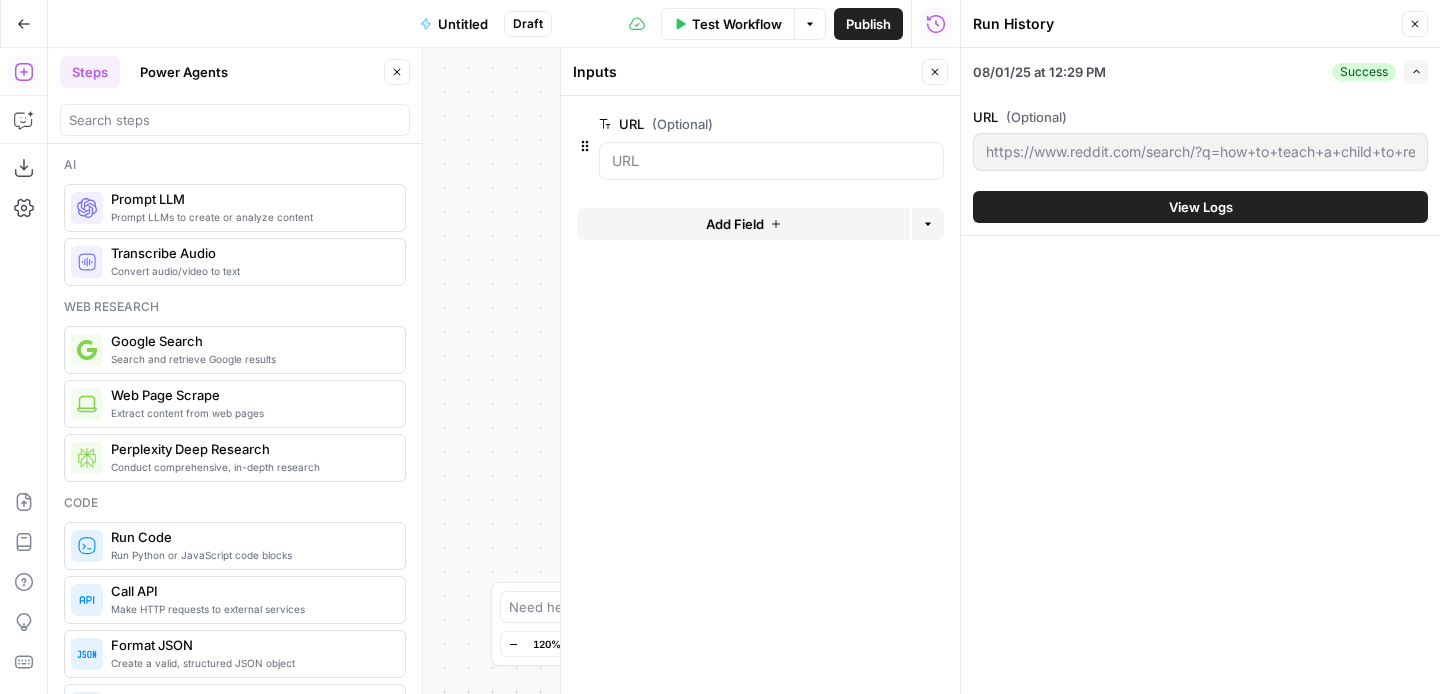 drag, startPoint x: 536, startPoint y: 333, endPoint x: 937, endPoint y: 128, distance: 450.3621 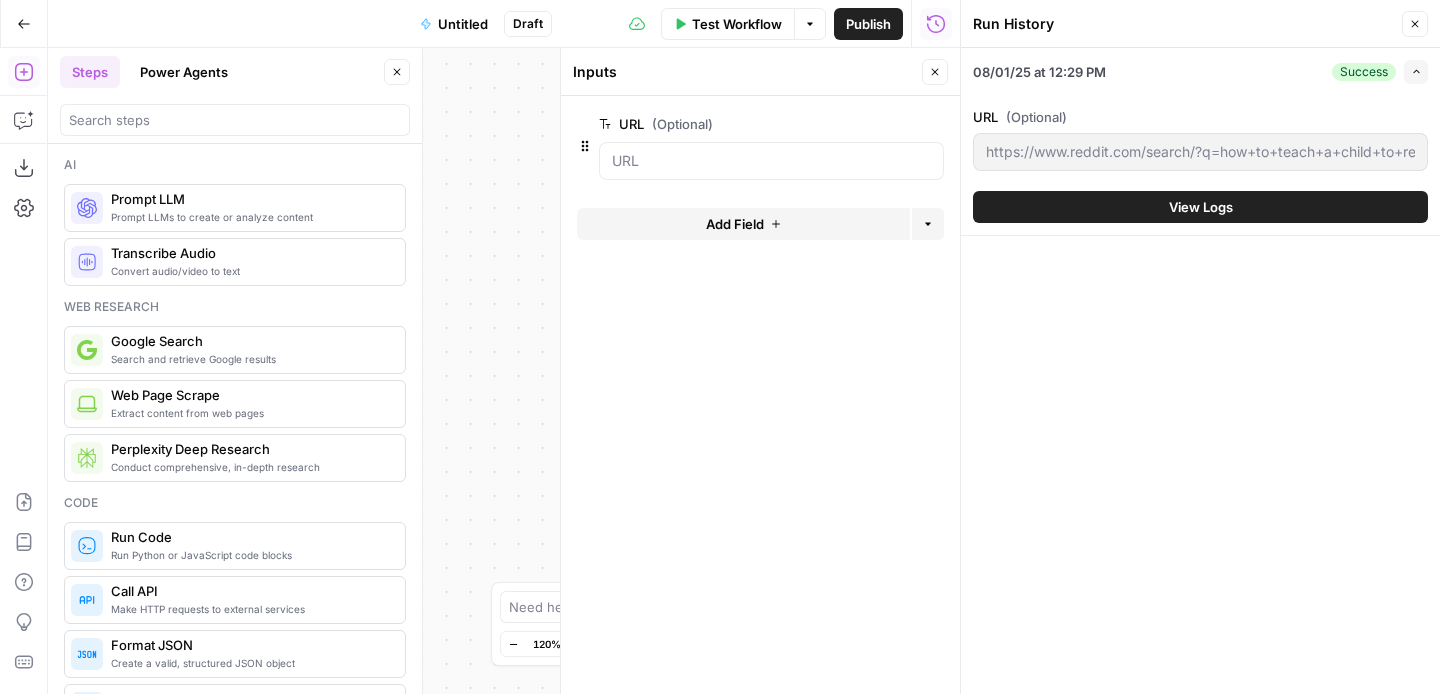 click 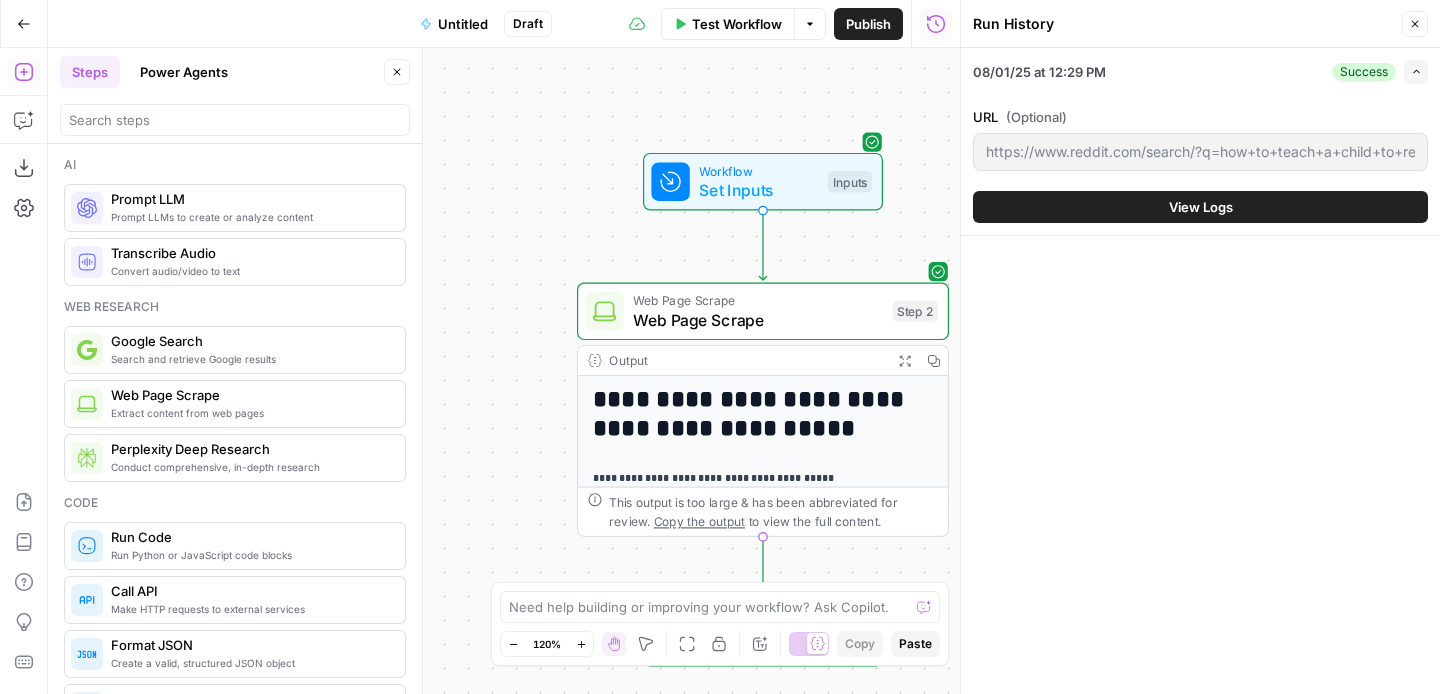 scroll, scrollTop: 121, scrollLeft: 0, axis: vertical 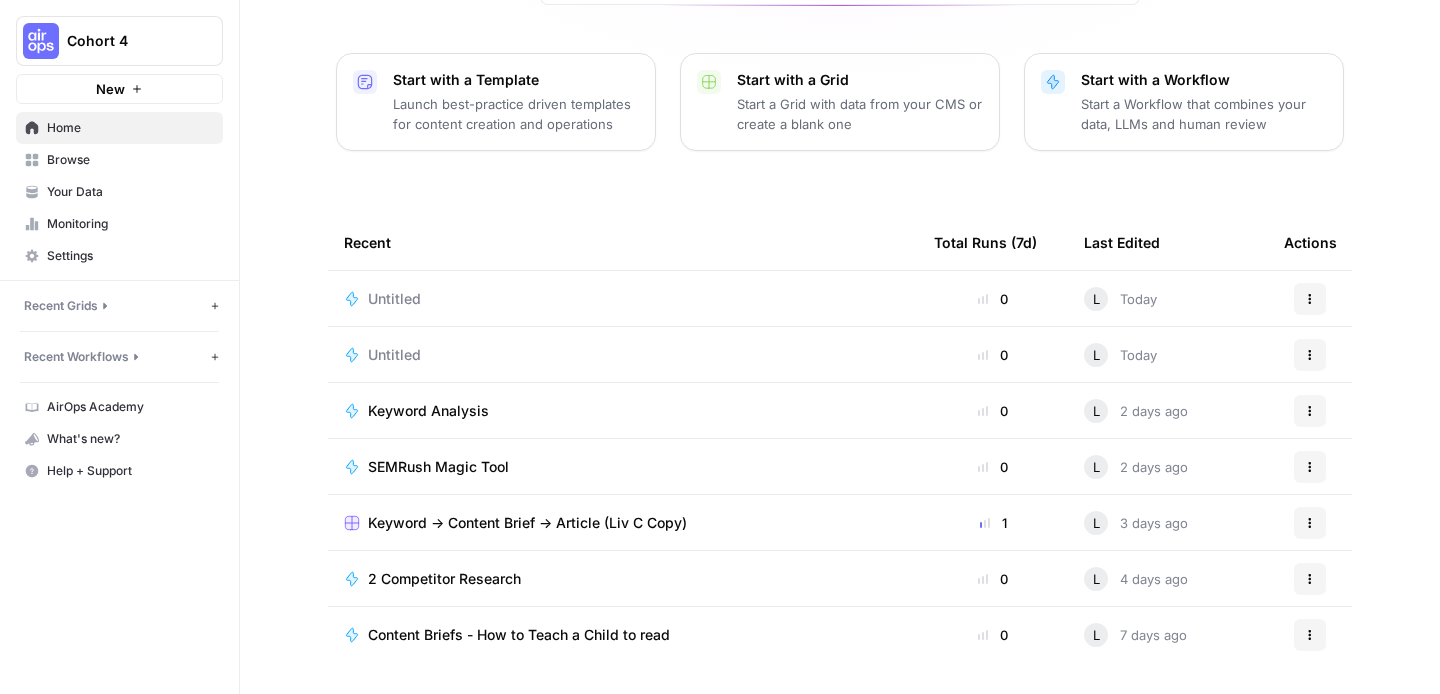 click on "Browse" at bounding box center (130, 160) 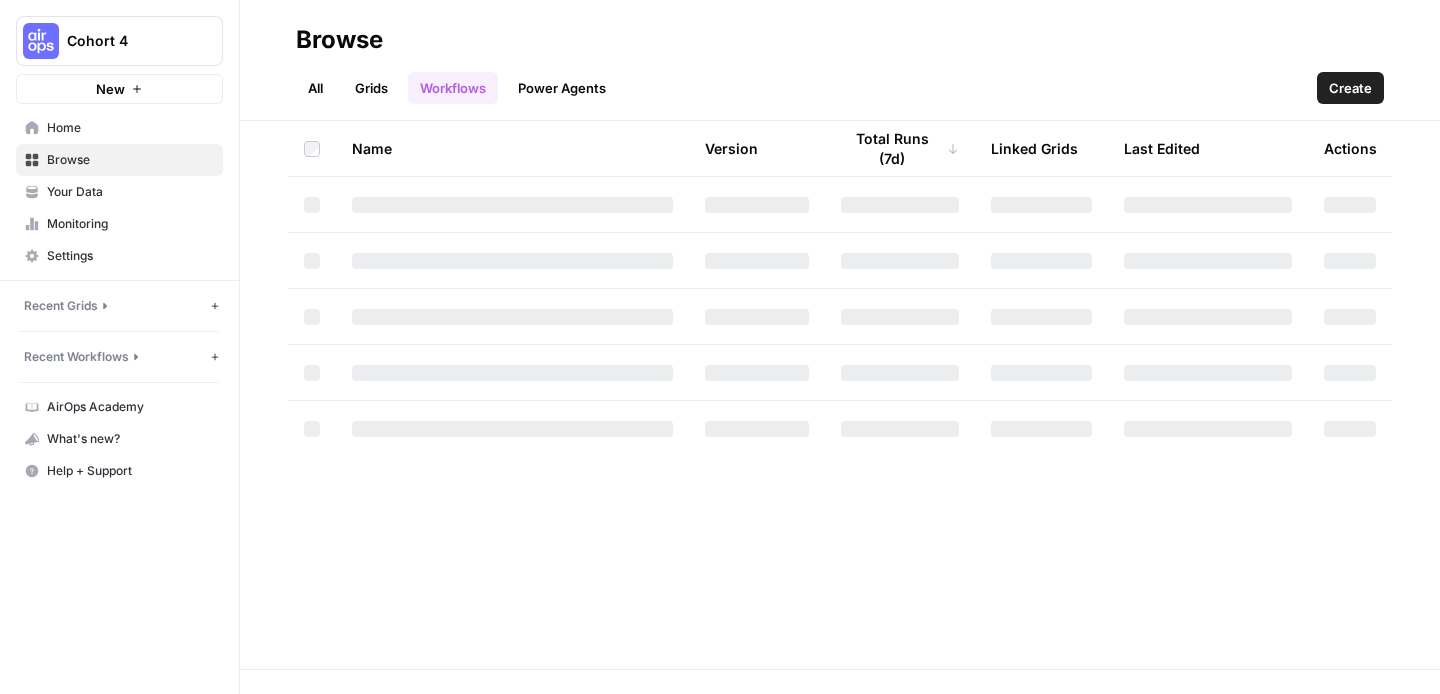 scroll, scrollTop: 0, scrollLeft: 0, axis: both 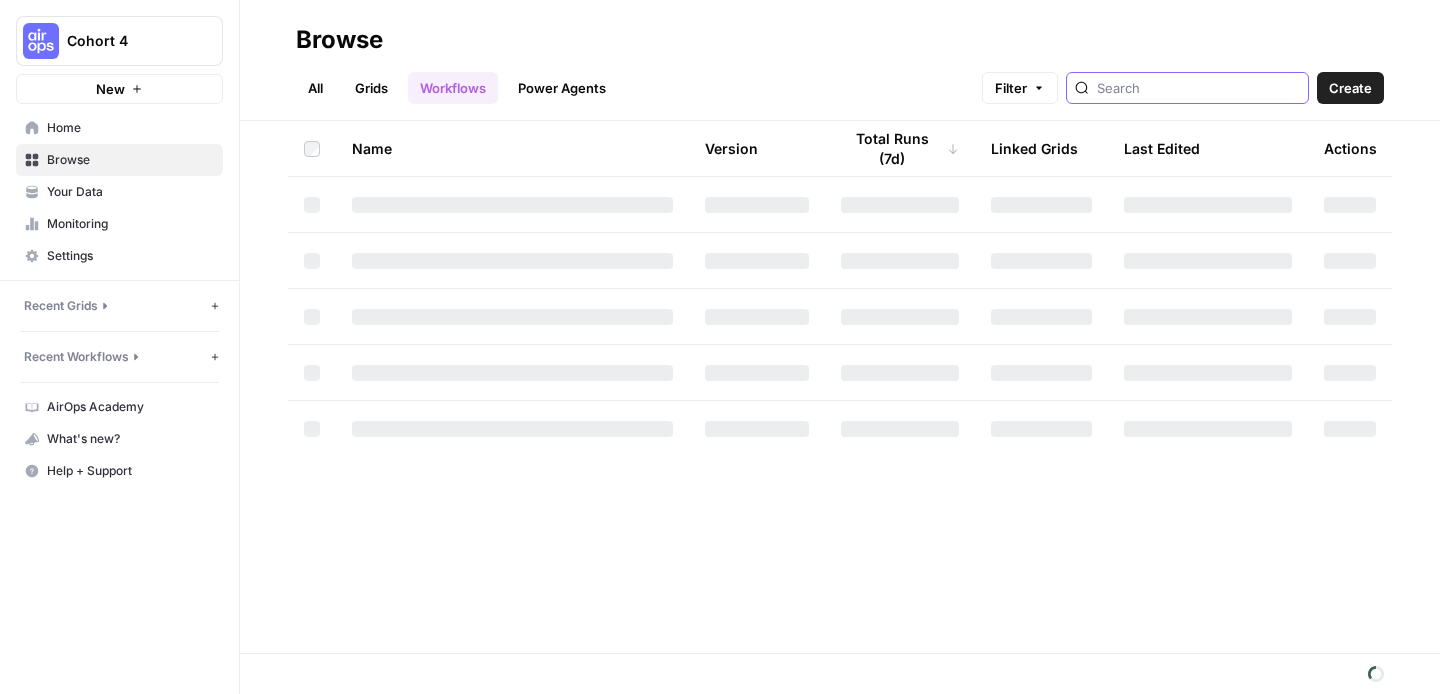 click at bounding box center [1198, 88] 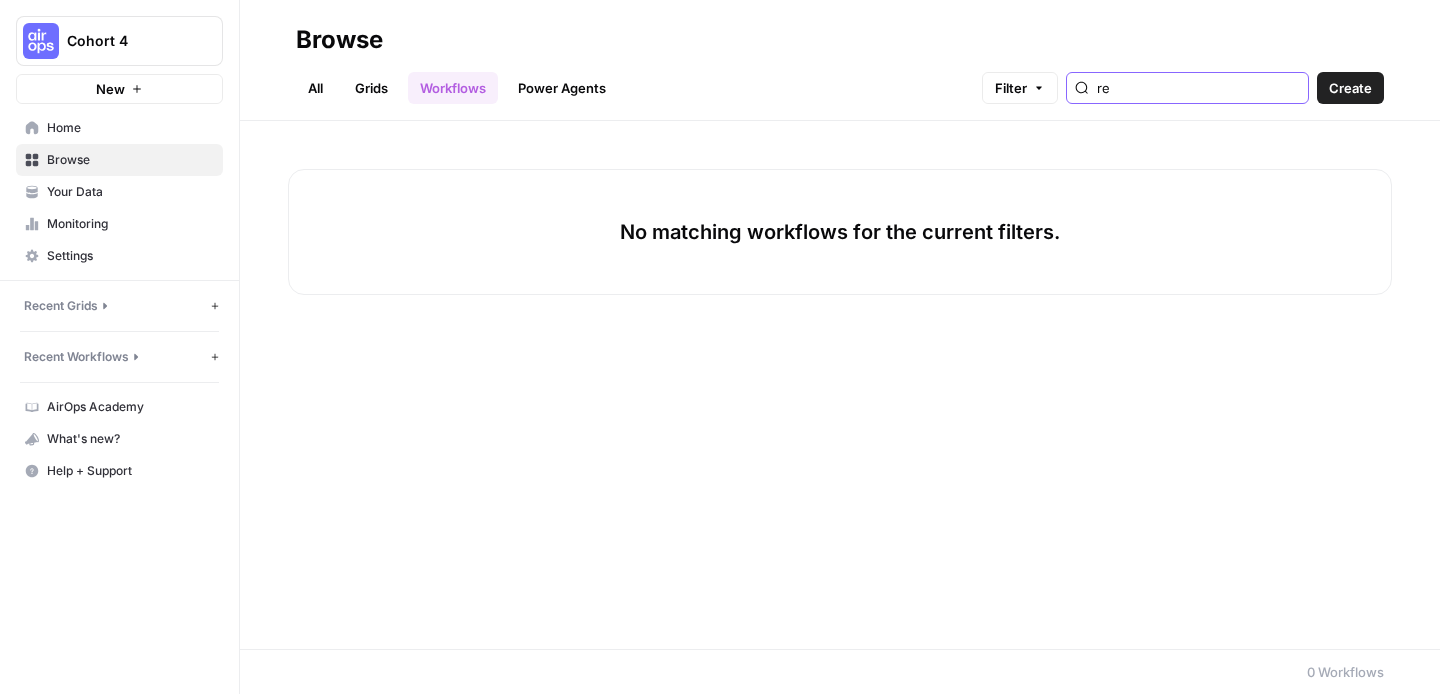 type on "r" 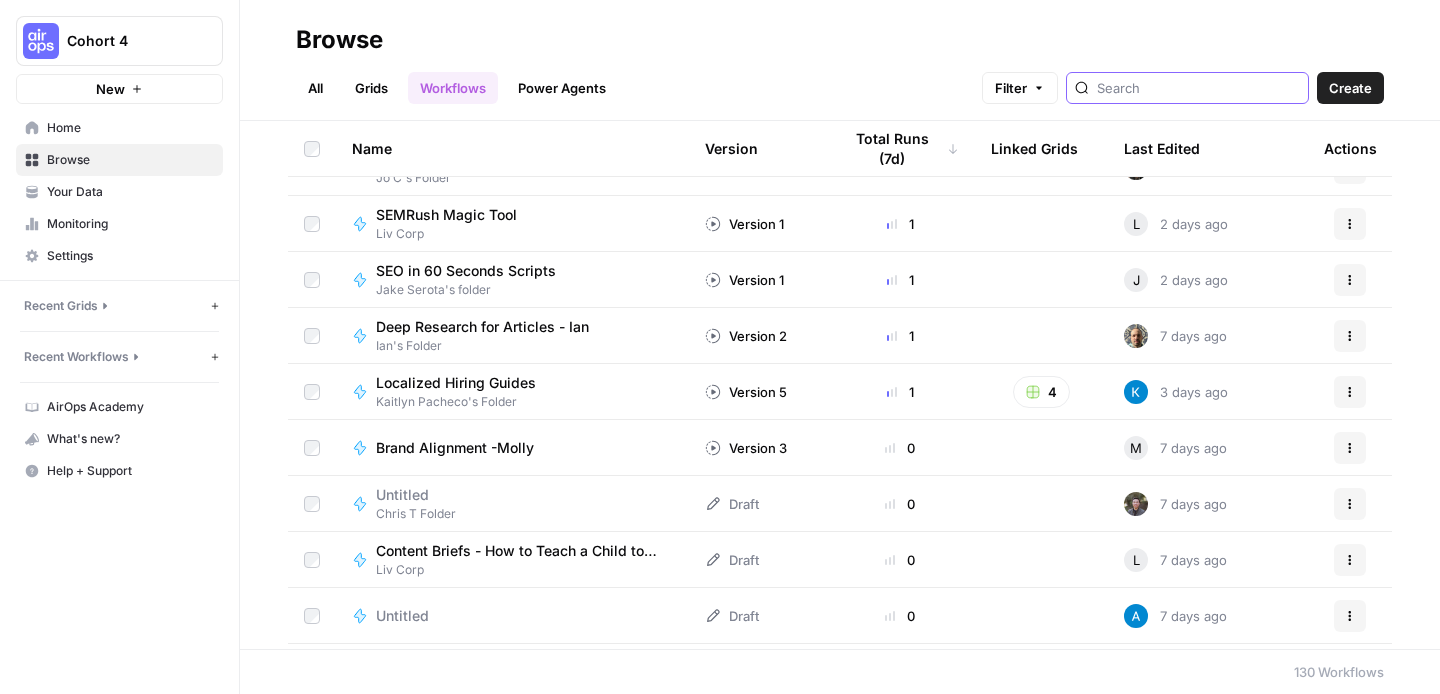 scroll, scrollTop: 2223, scrollLeft: 0, axis: vertical 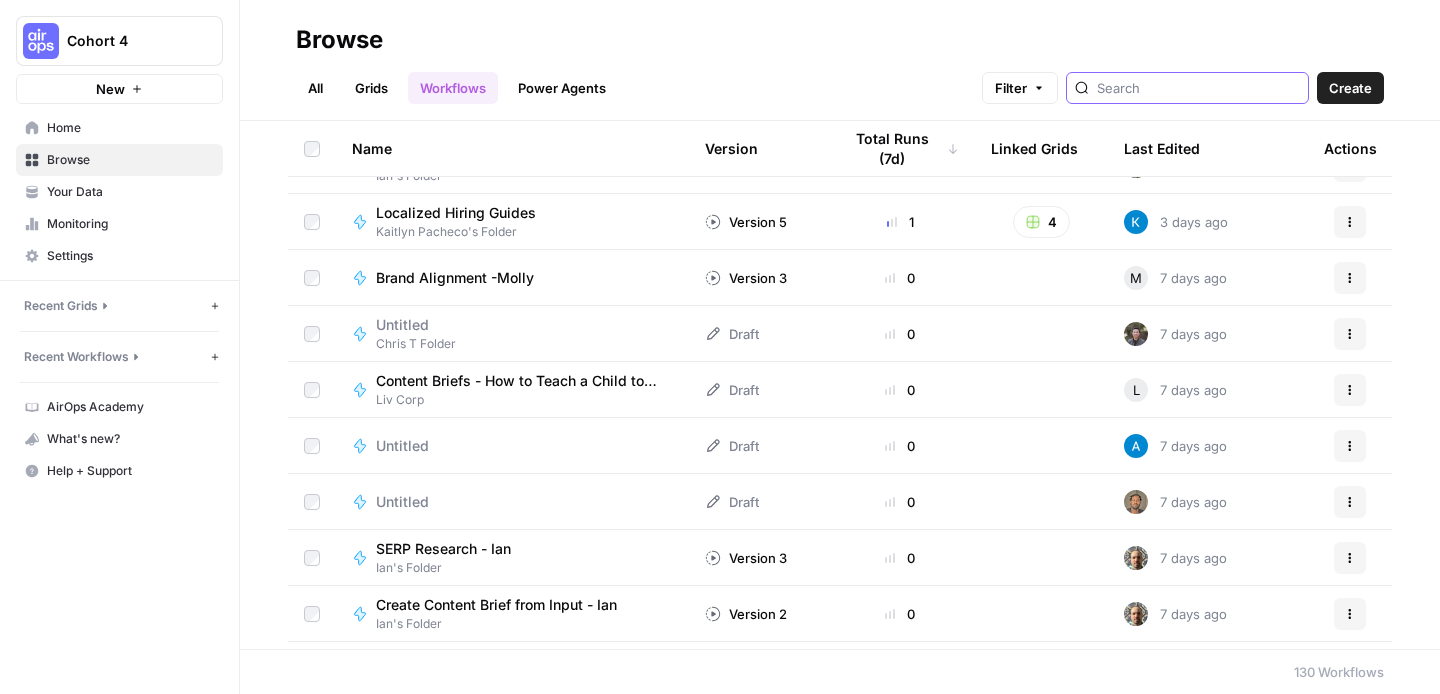 type 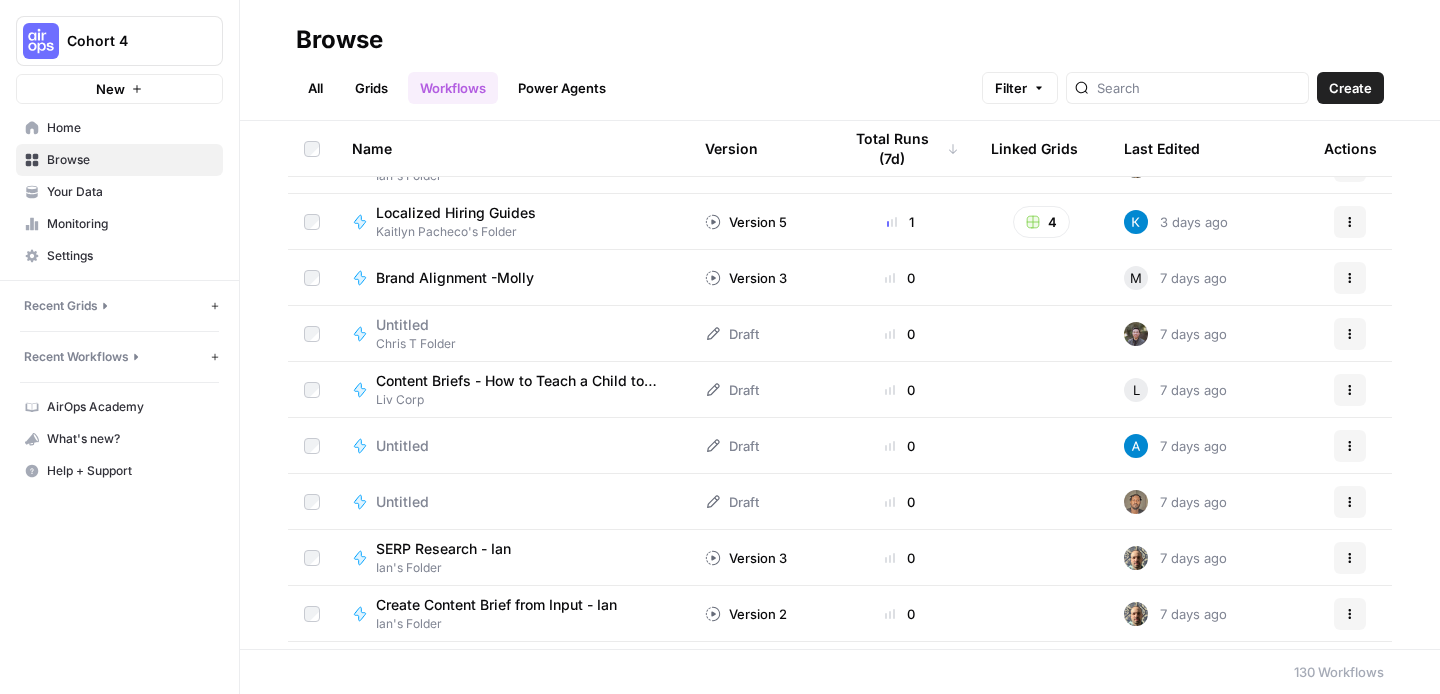 click 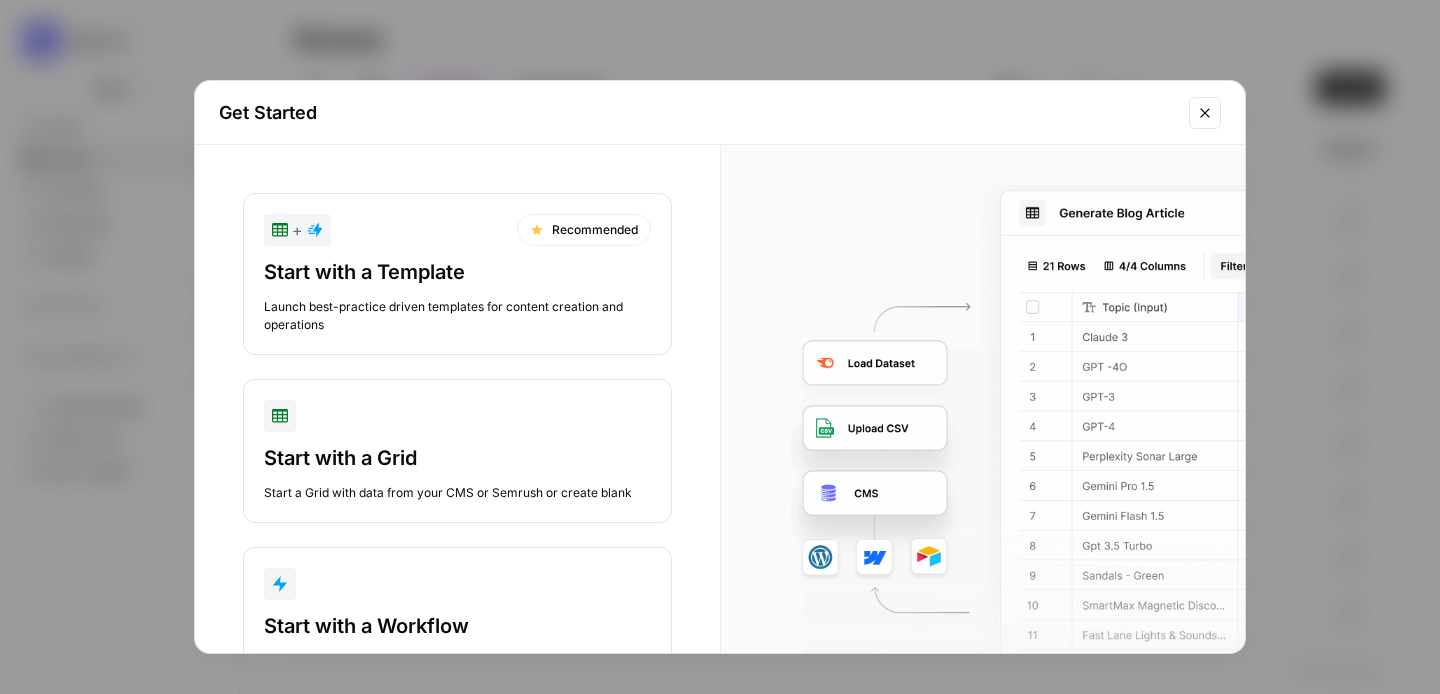 scroll, scrollTop: 86, scrollLeft: 0, axis: vertical 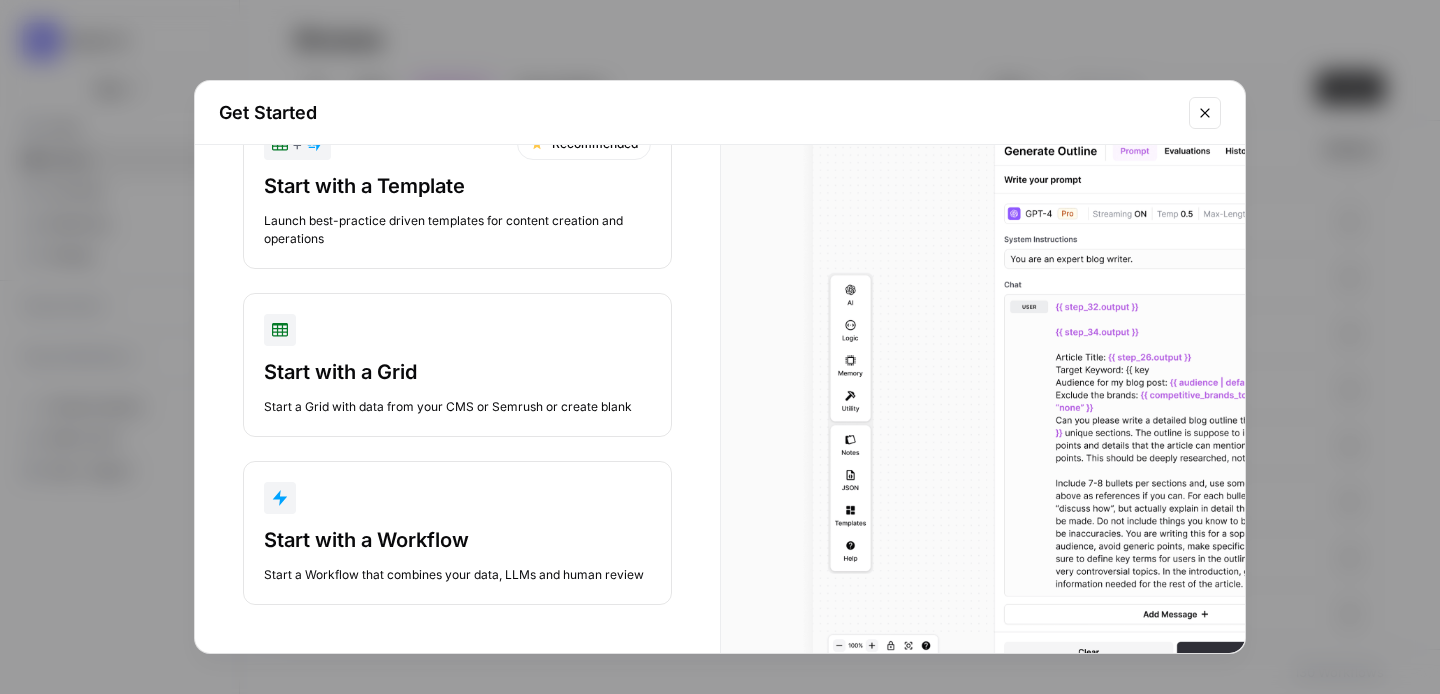 click on "Start with a Workflow Start a Workflow that combines your data, LLMs and human review" at bounding box center (457, 533) 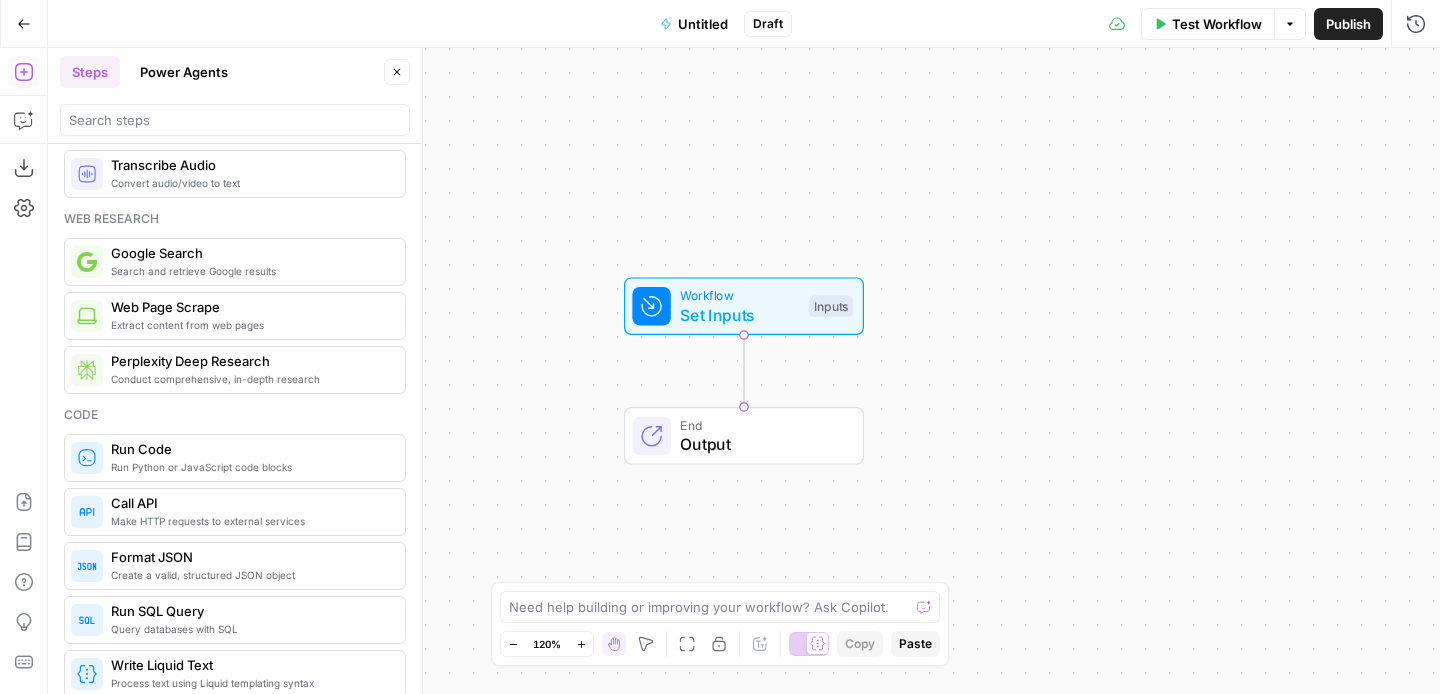 scroll, scrollTop: 0, scrollLeft: 0, axis: both 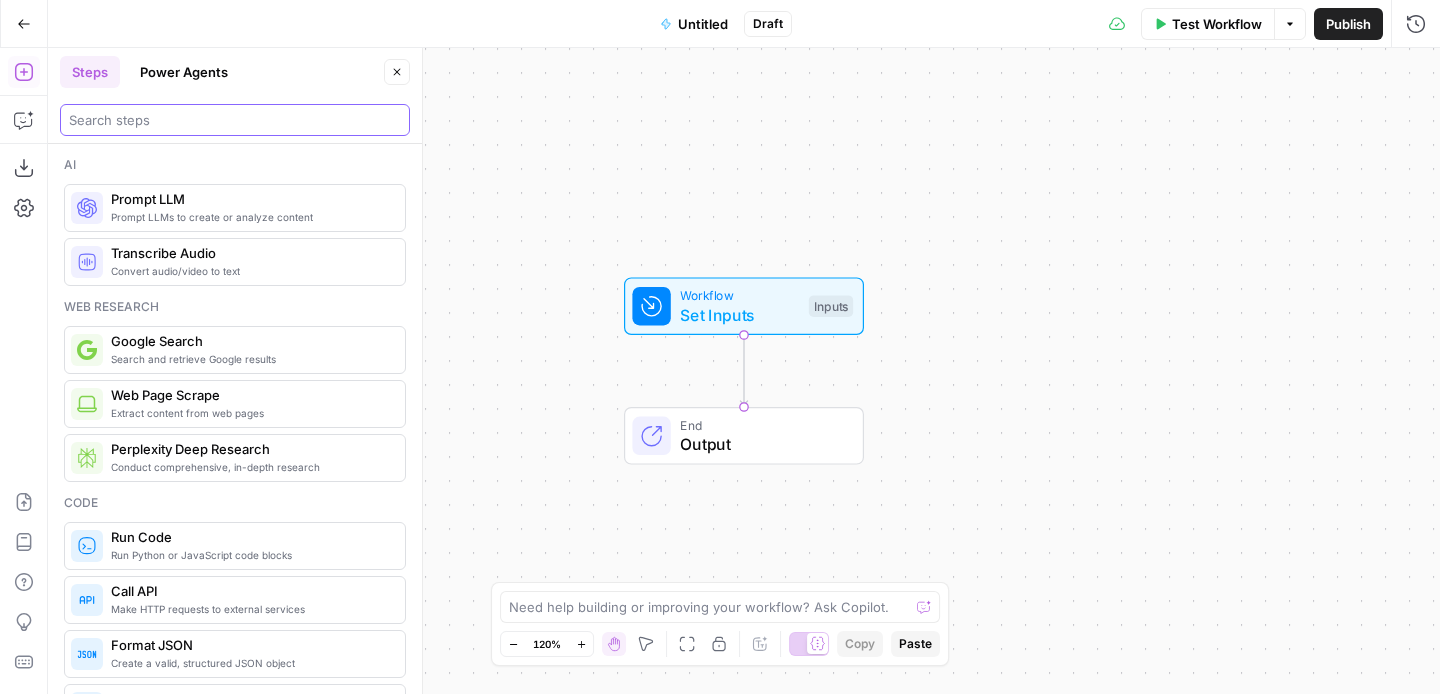 click at bounding box center (235, 120) 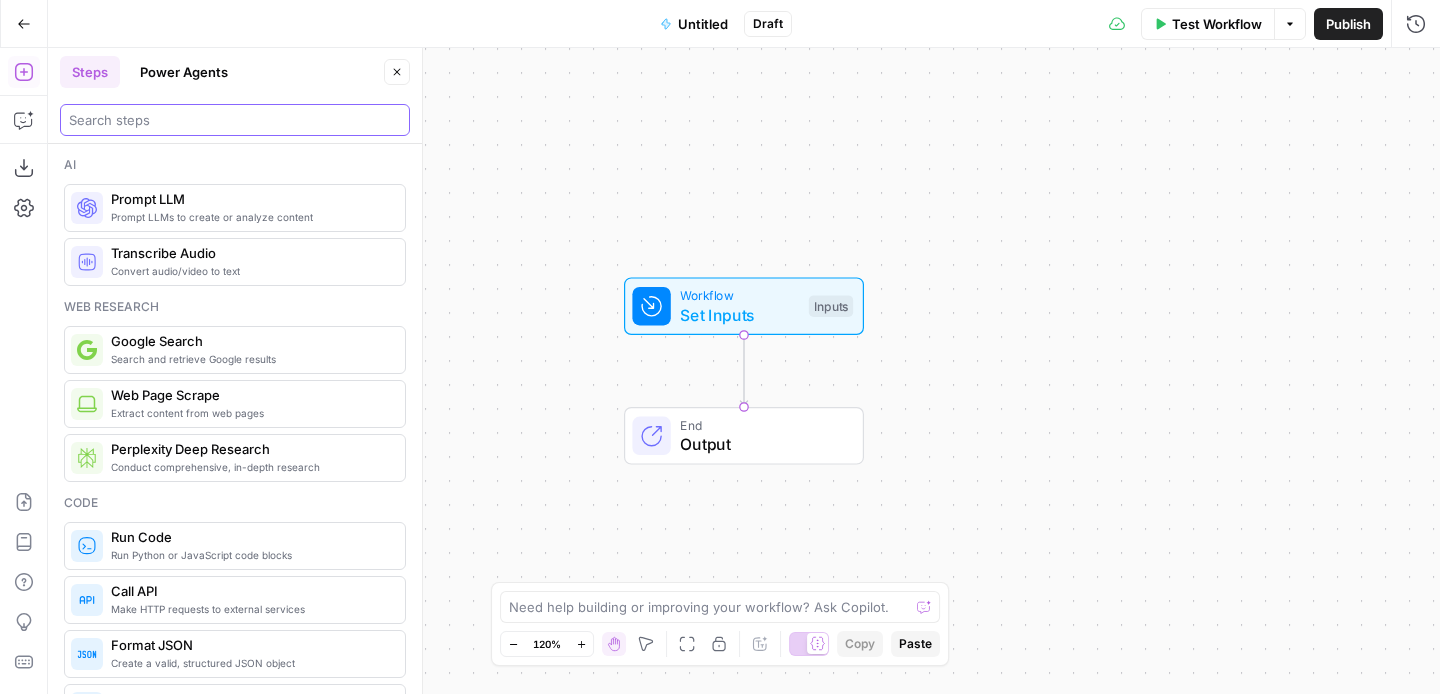 click at bounding box center (235, 120) 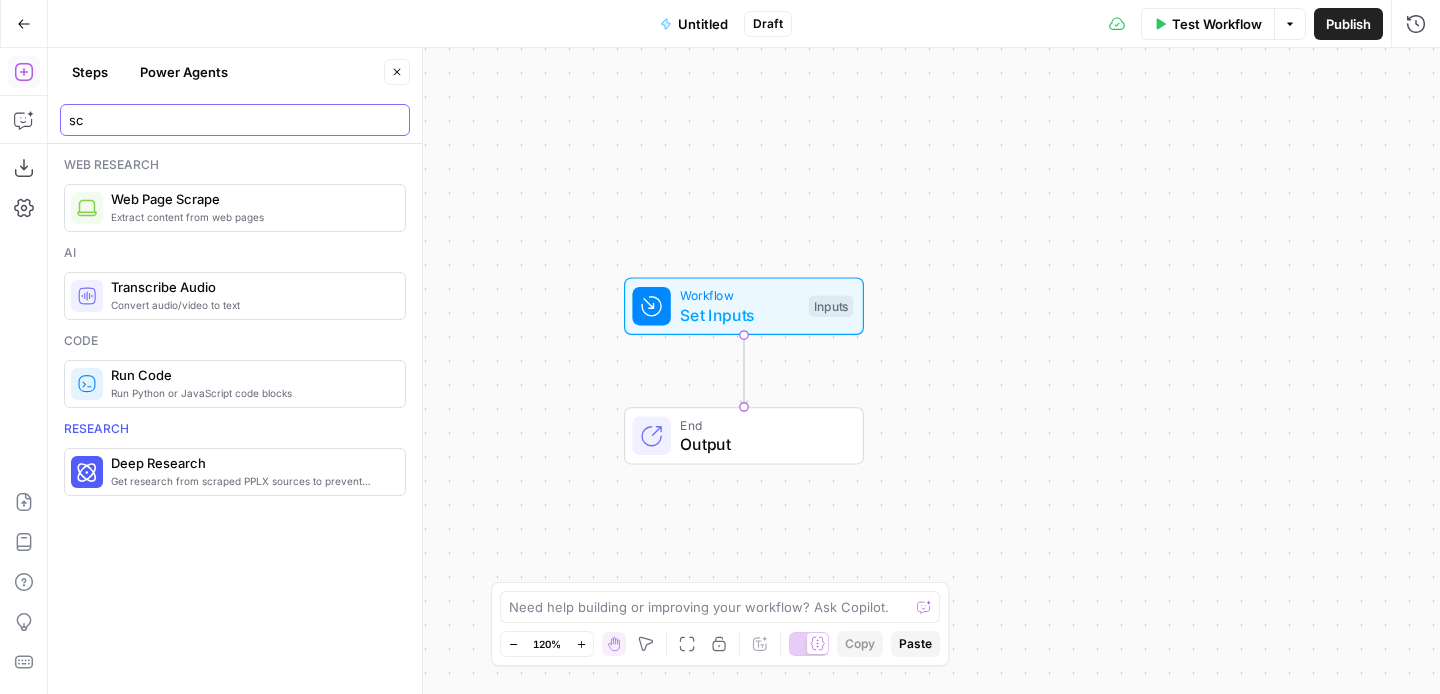 type on "s" 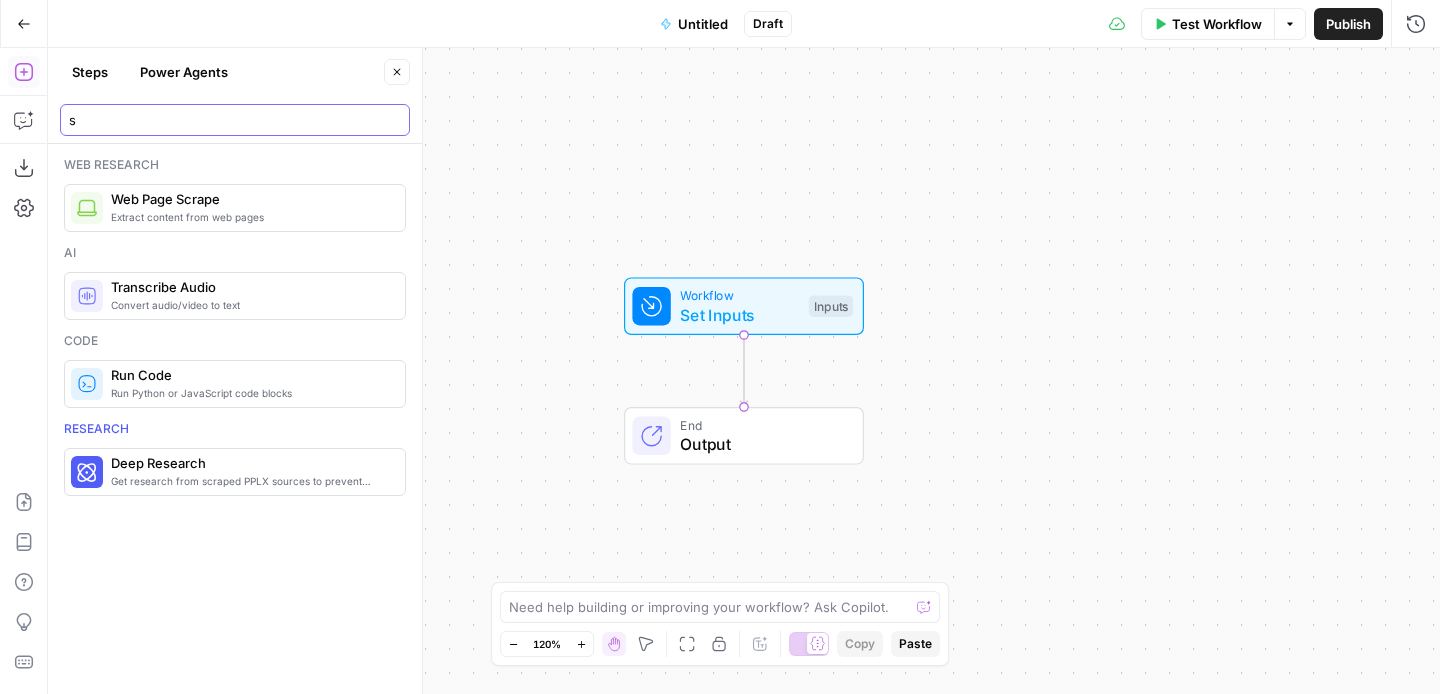 type 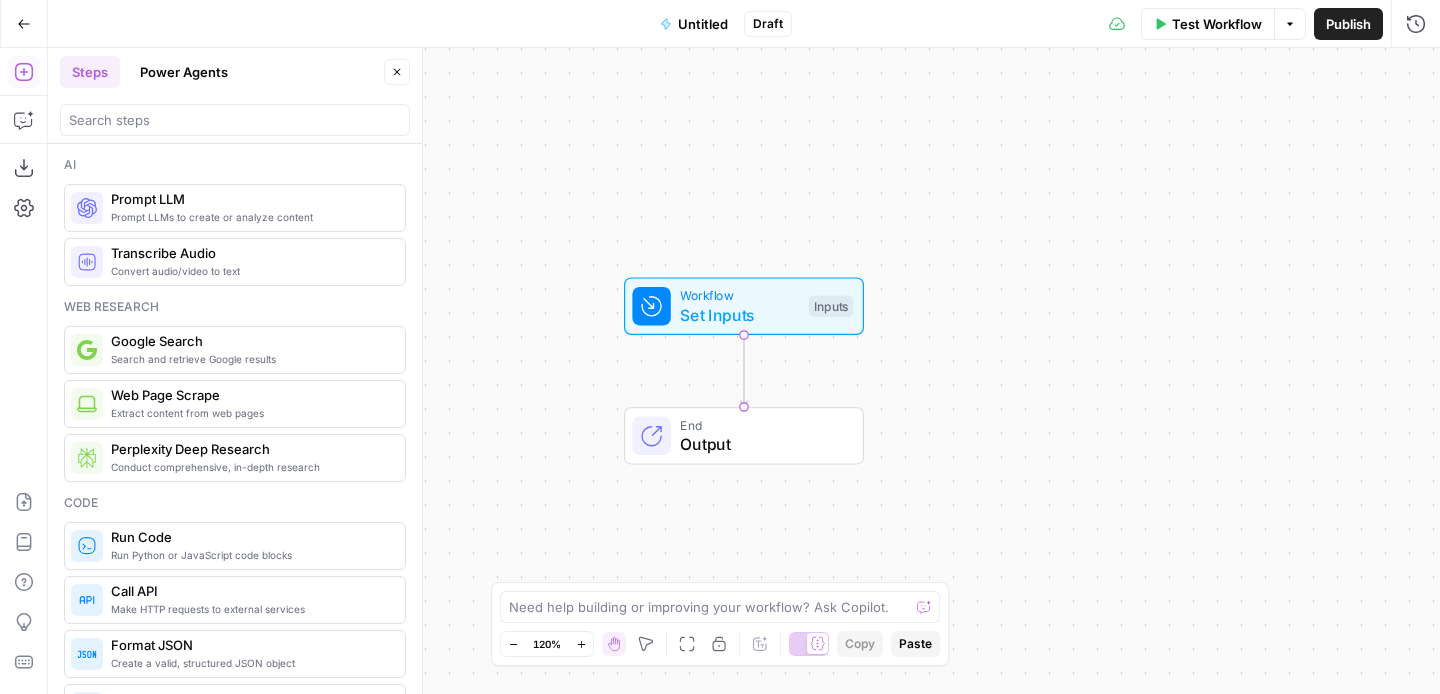 click on "Search and retrieve Google results" at bounding box center [250, 359] 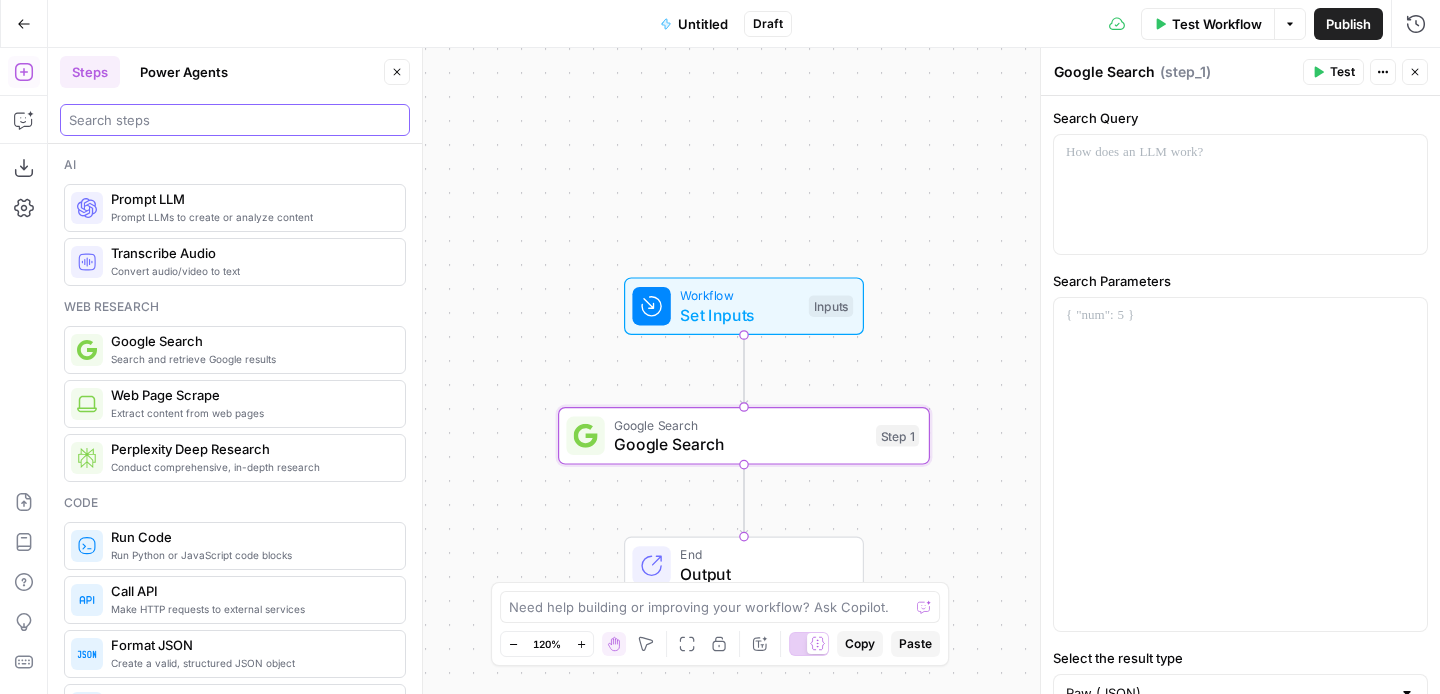 click at bounding box center [235, 120] 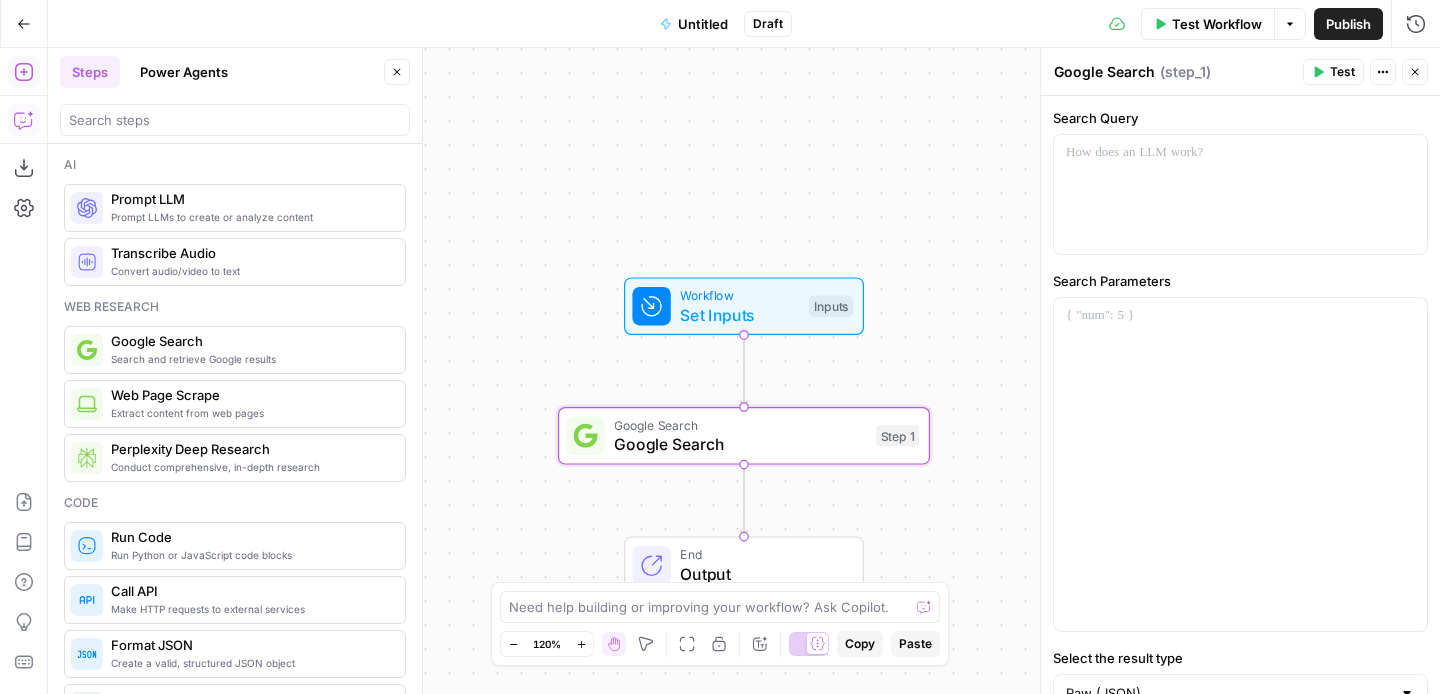 click 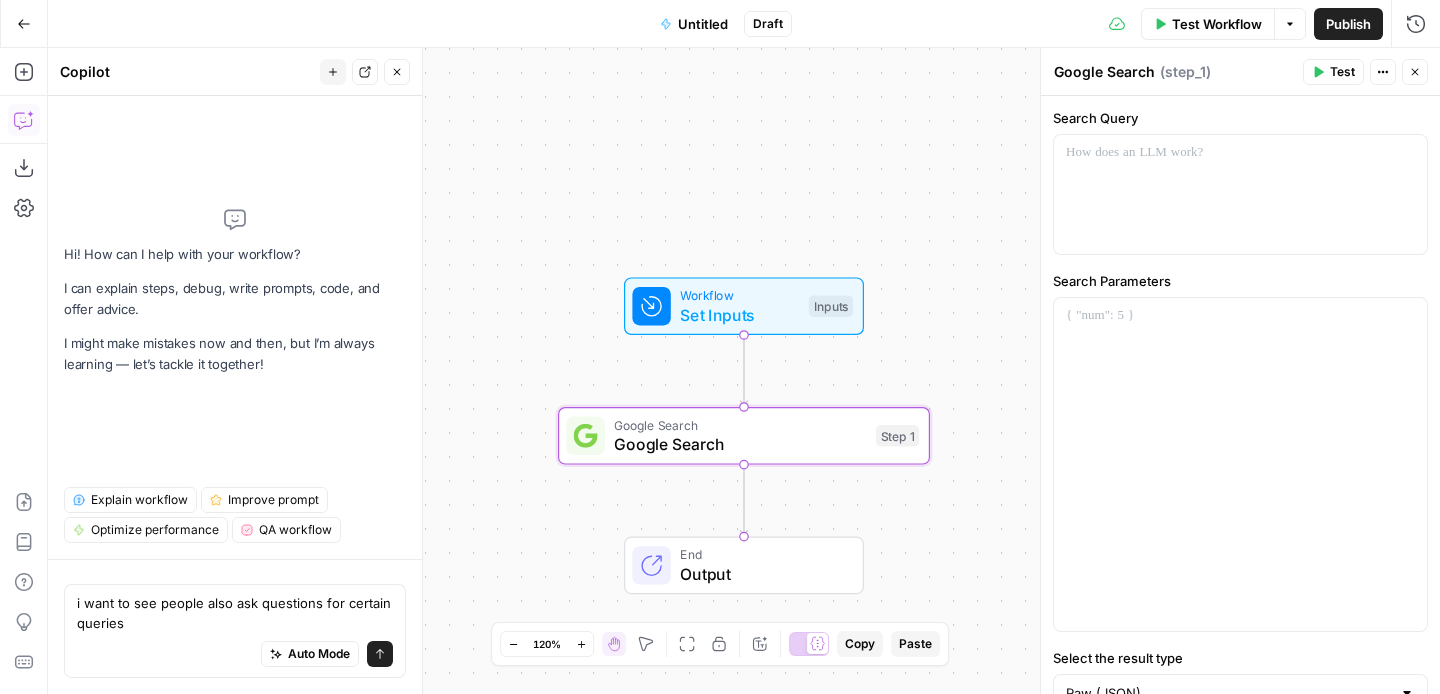 click on "i want to see people also ask questions for certain queries" at bounding box center [235, 613] 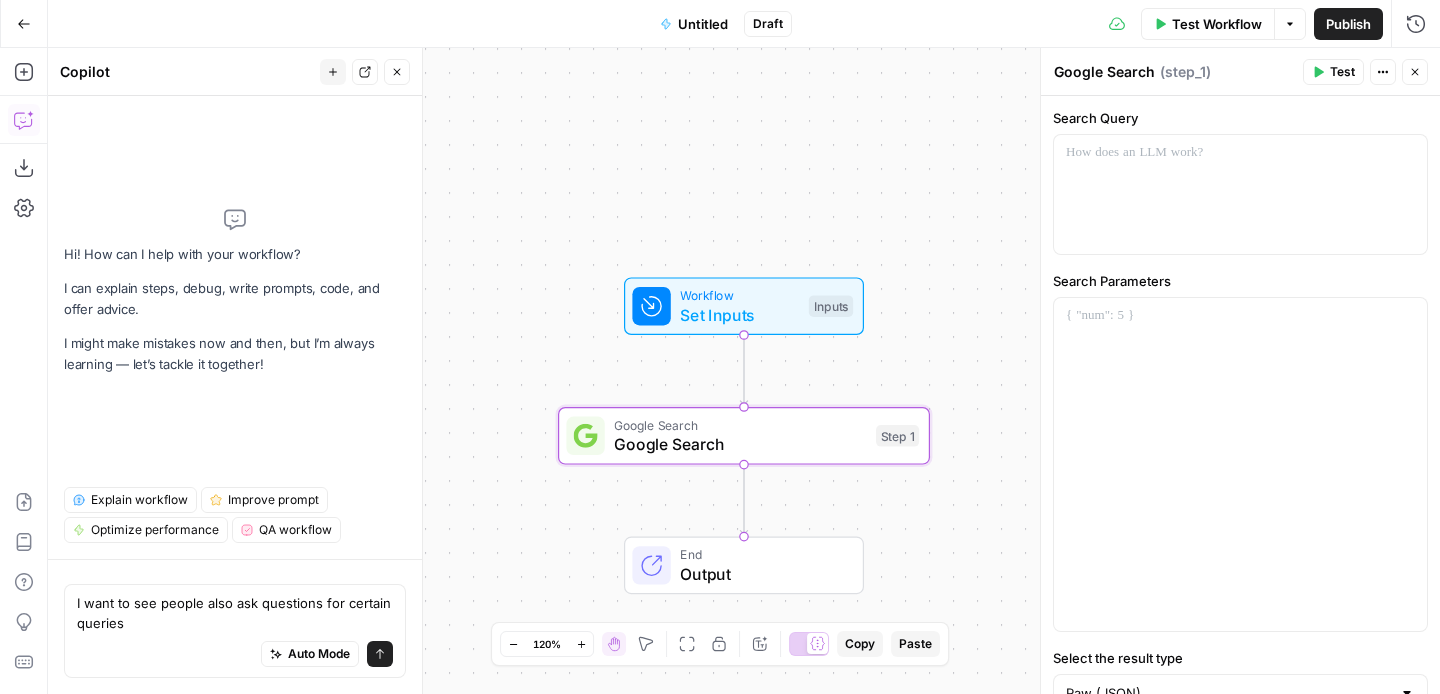 click on "I want to see people also ask questions for certain queries" at bounding box center (235, 613) 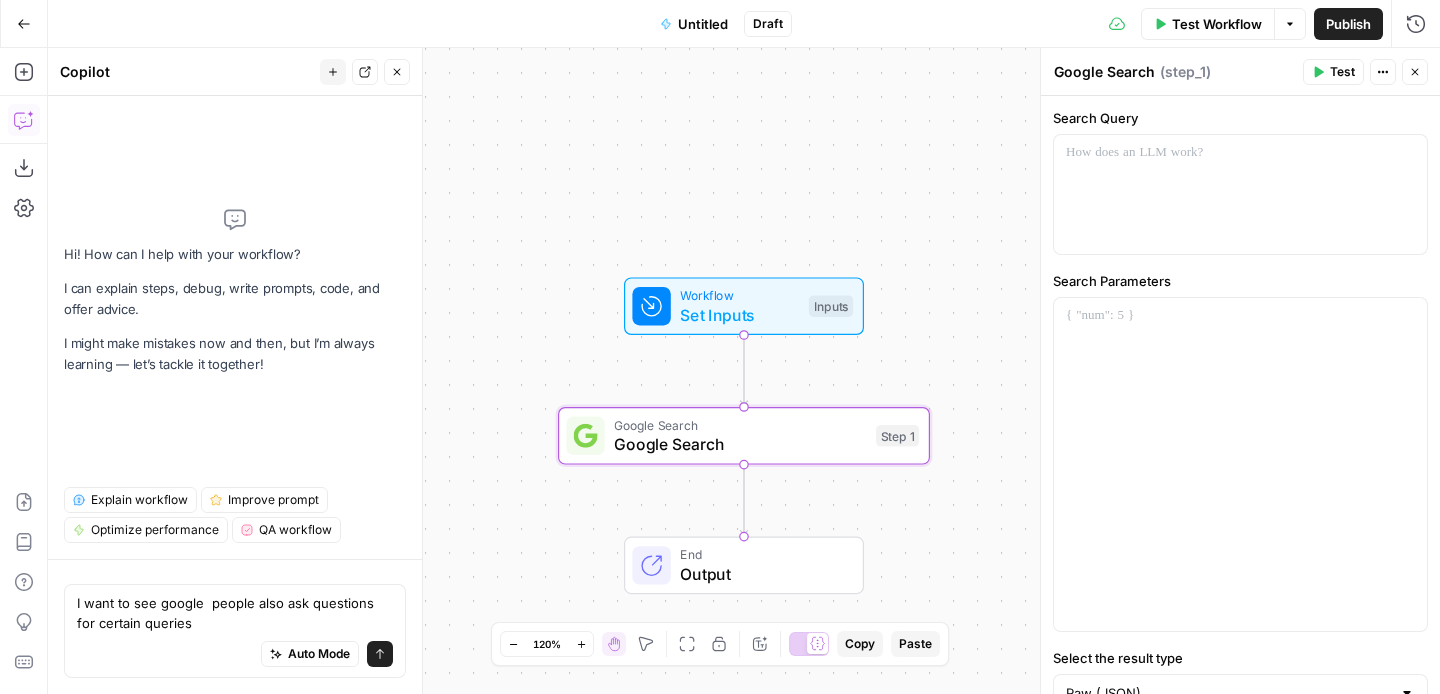 type on "I want to see google people also ask questions for certain queries" 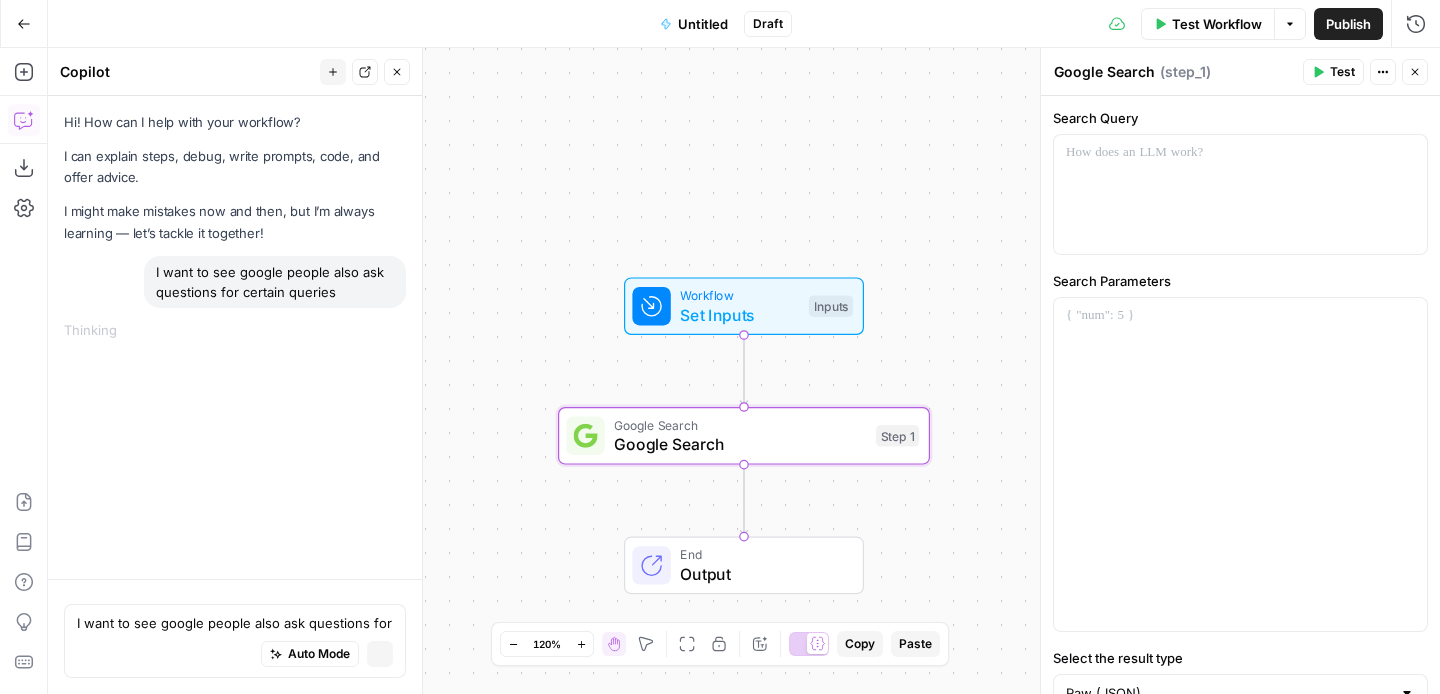type 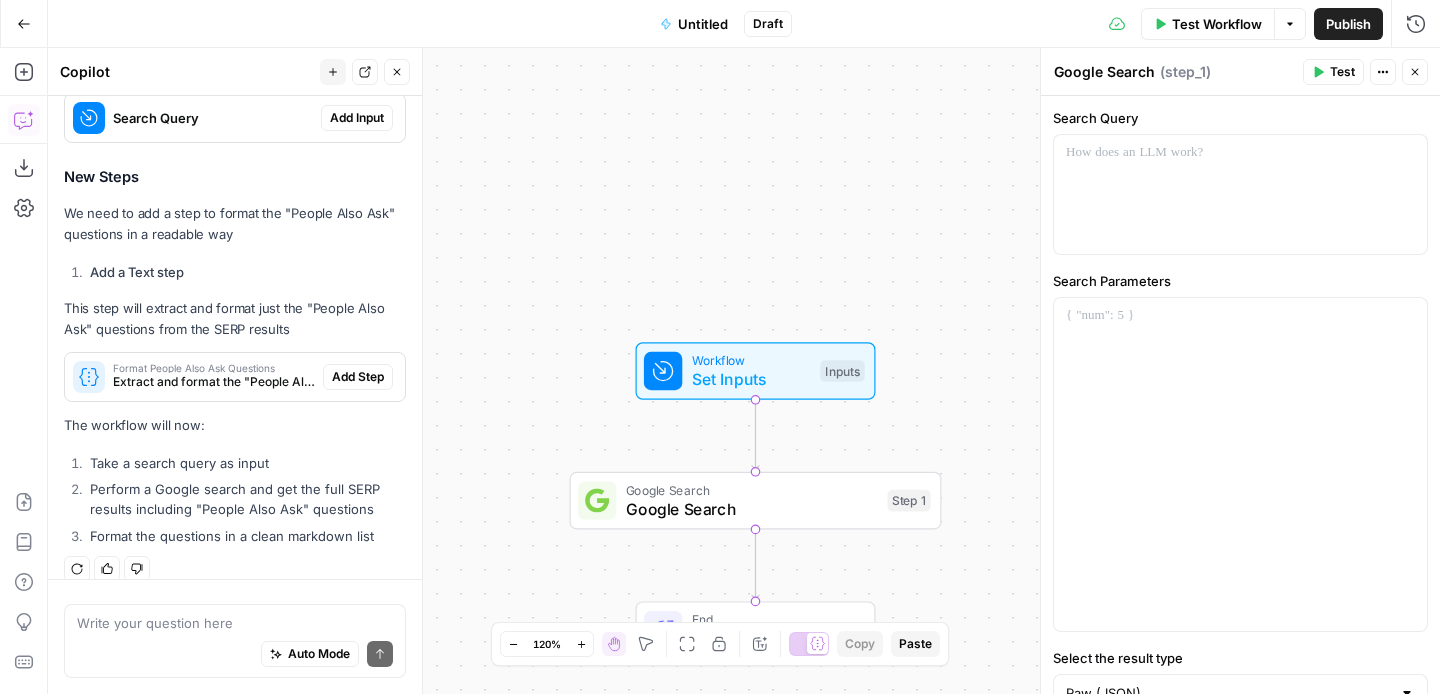 scroll, scrollTop: 425, scrollLeft: 0, axis: vertical 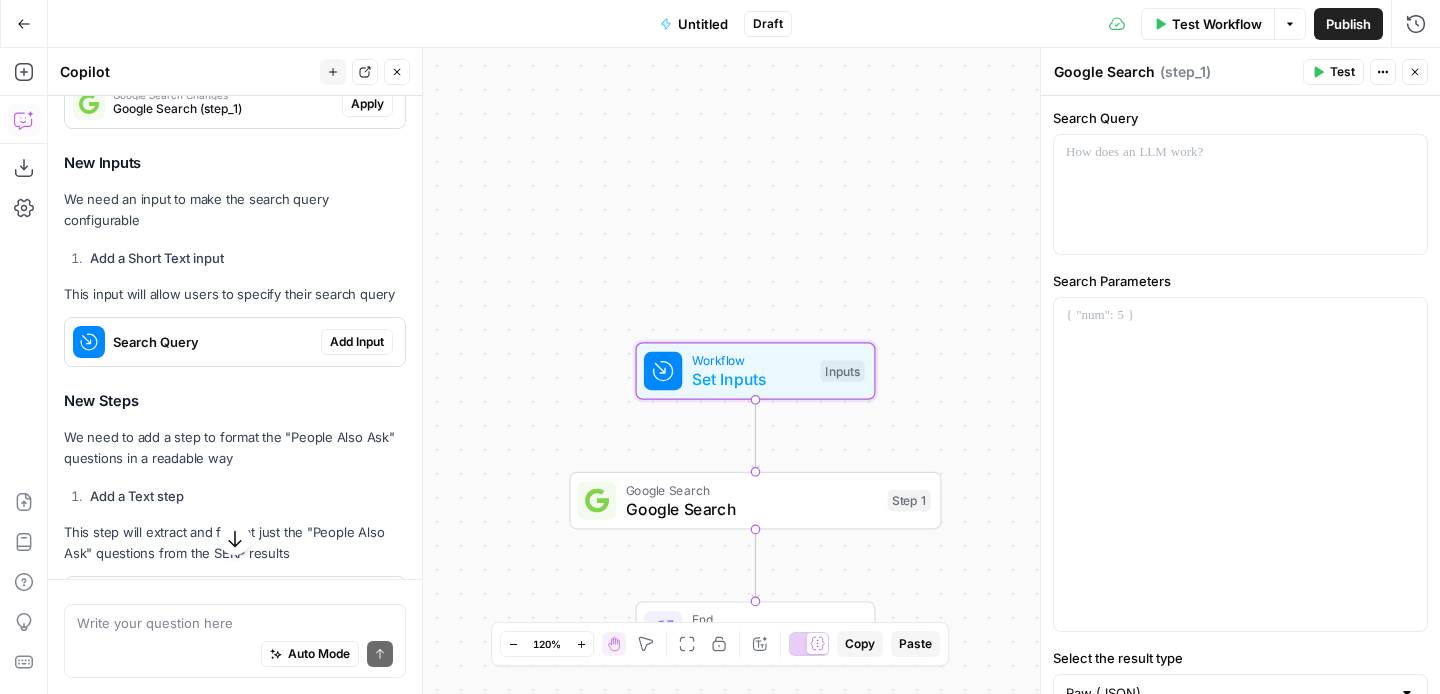 click on "Add Input" at bounding box center (357, 342) 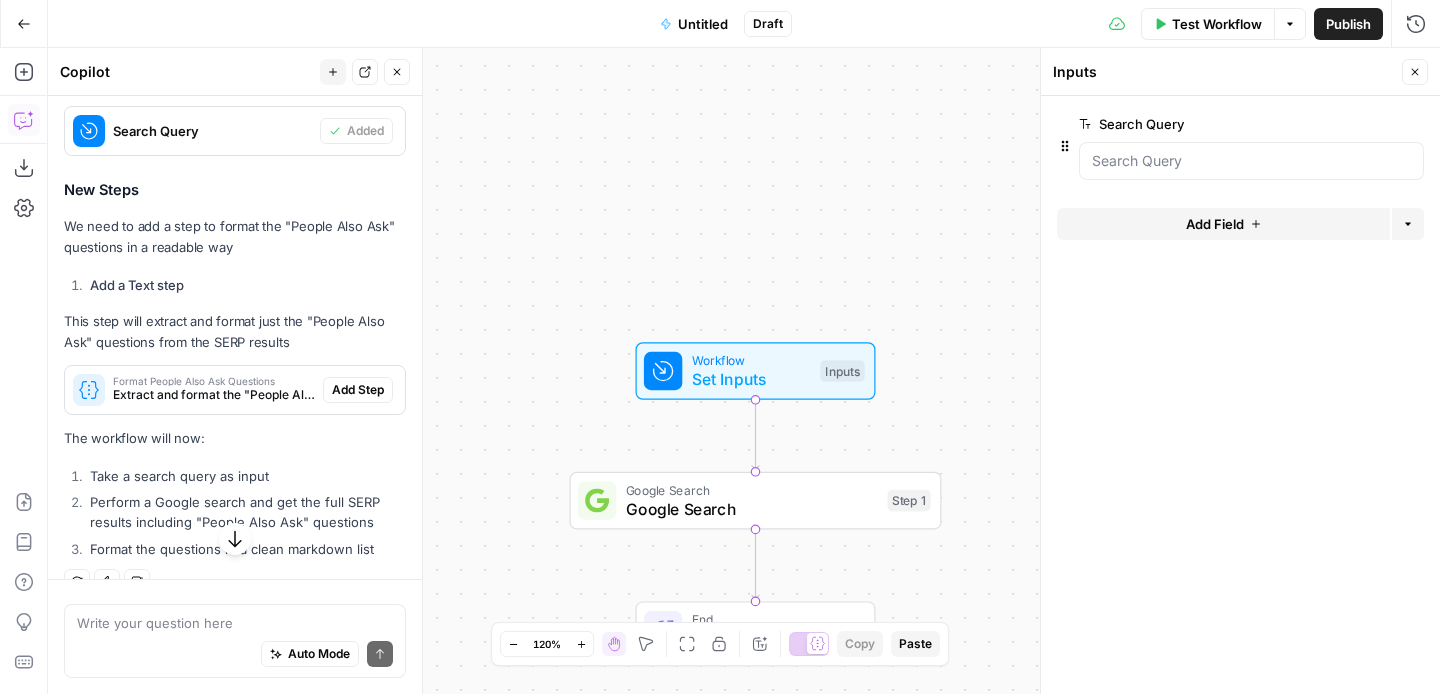 scroll, scrollTop: 670, scrollLeft: 0, axis: vertical 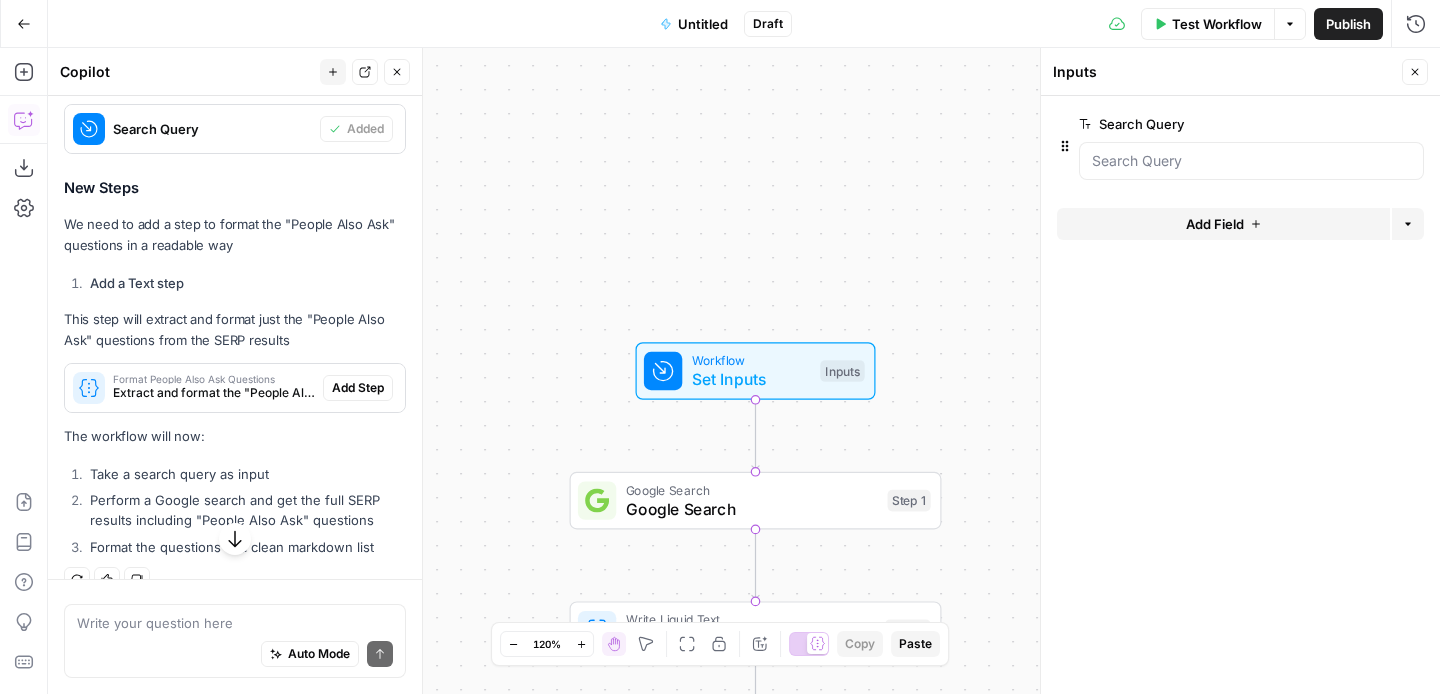 click on "Add Step" at bounding box center [358, 388] 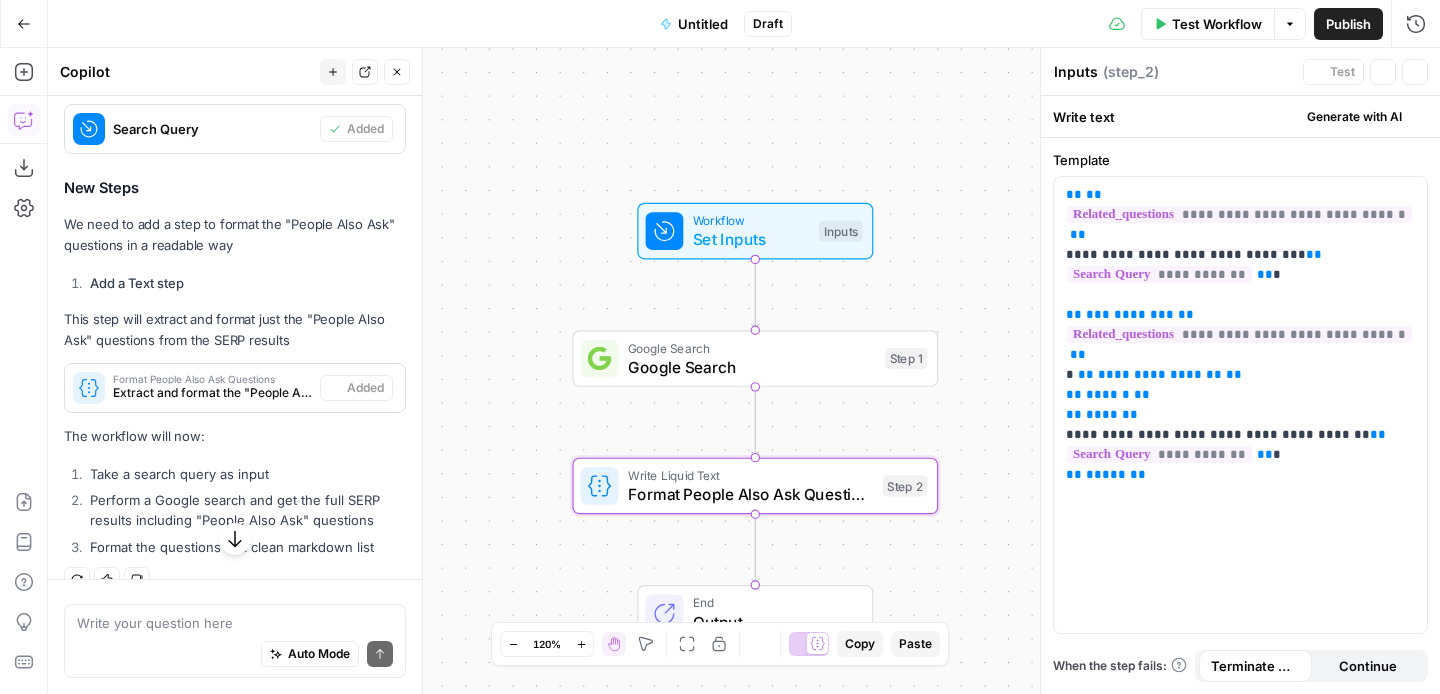 type on "Format People Also Ask Questions" 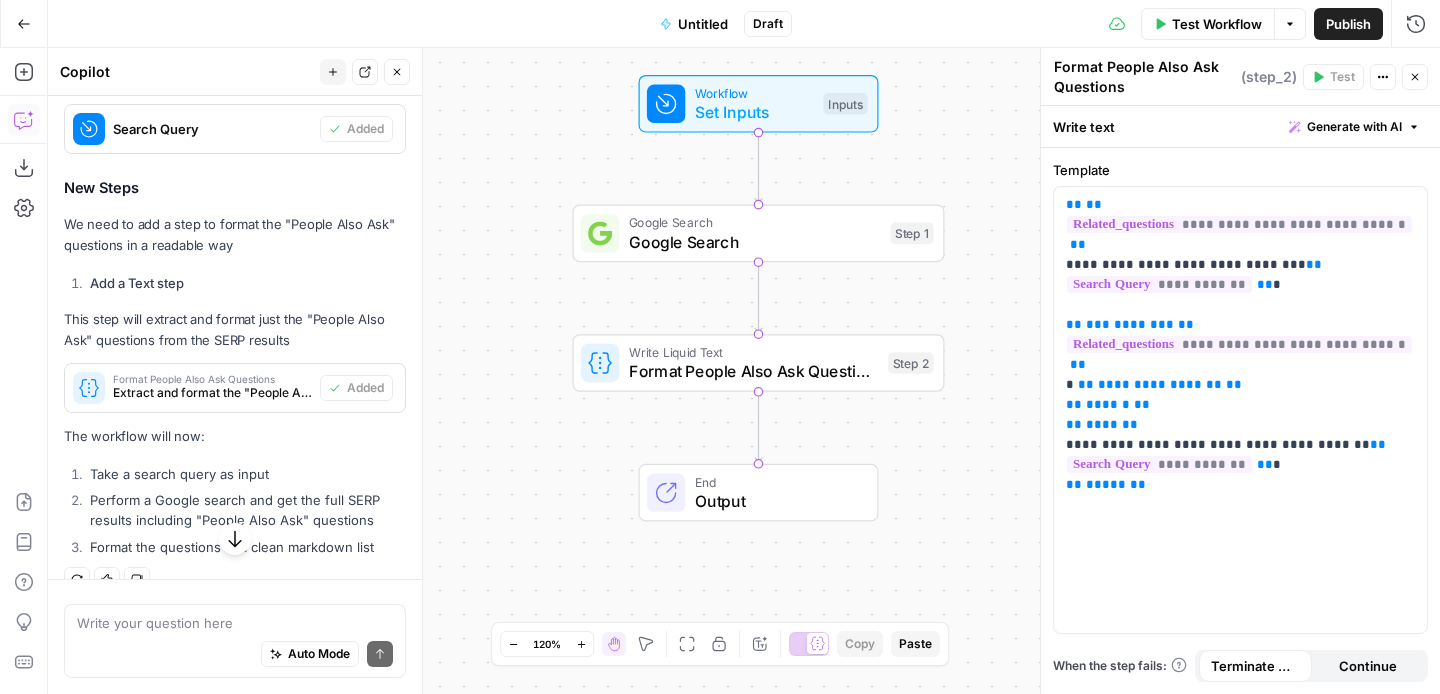 click on "Set Inputs" at bounding box center (754, 112) 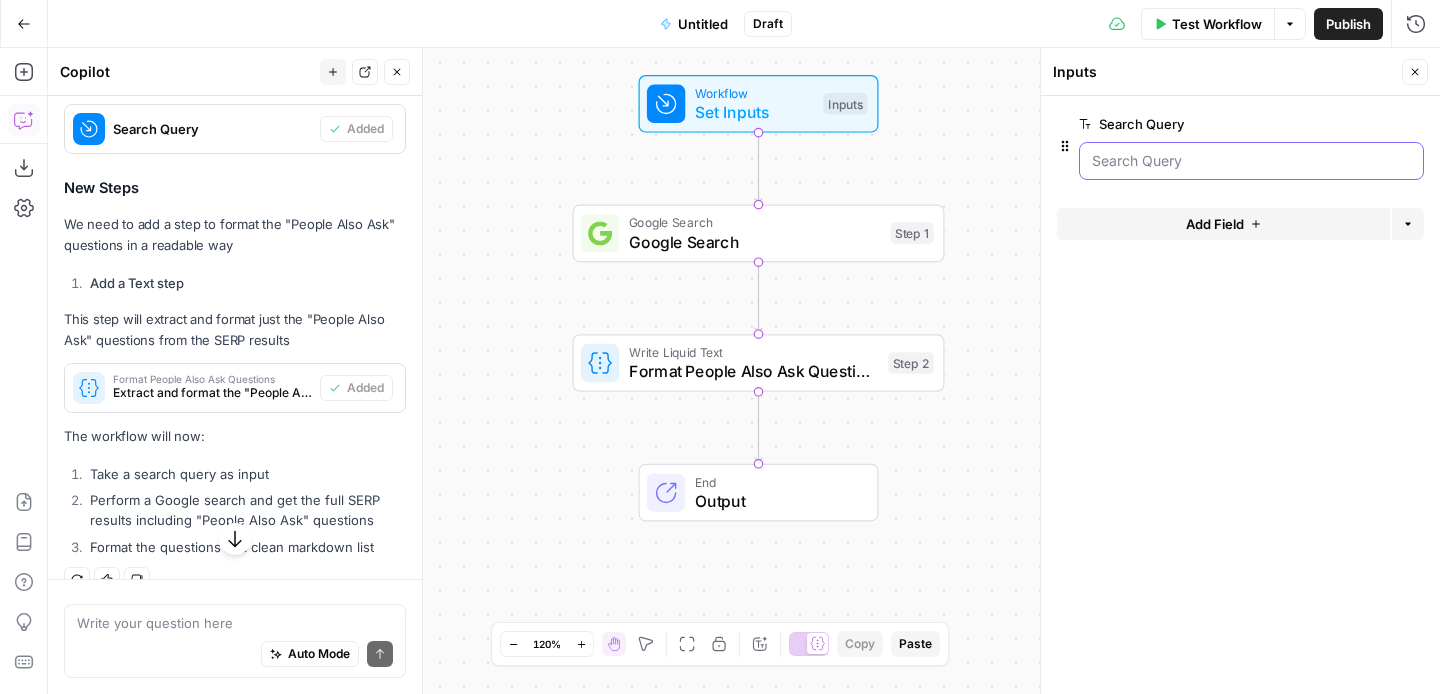 click on "Search Query" at bounding box center (1251, 161) 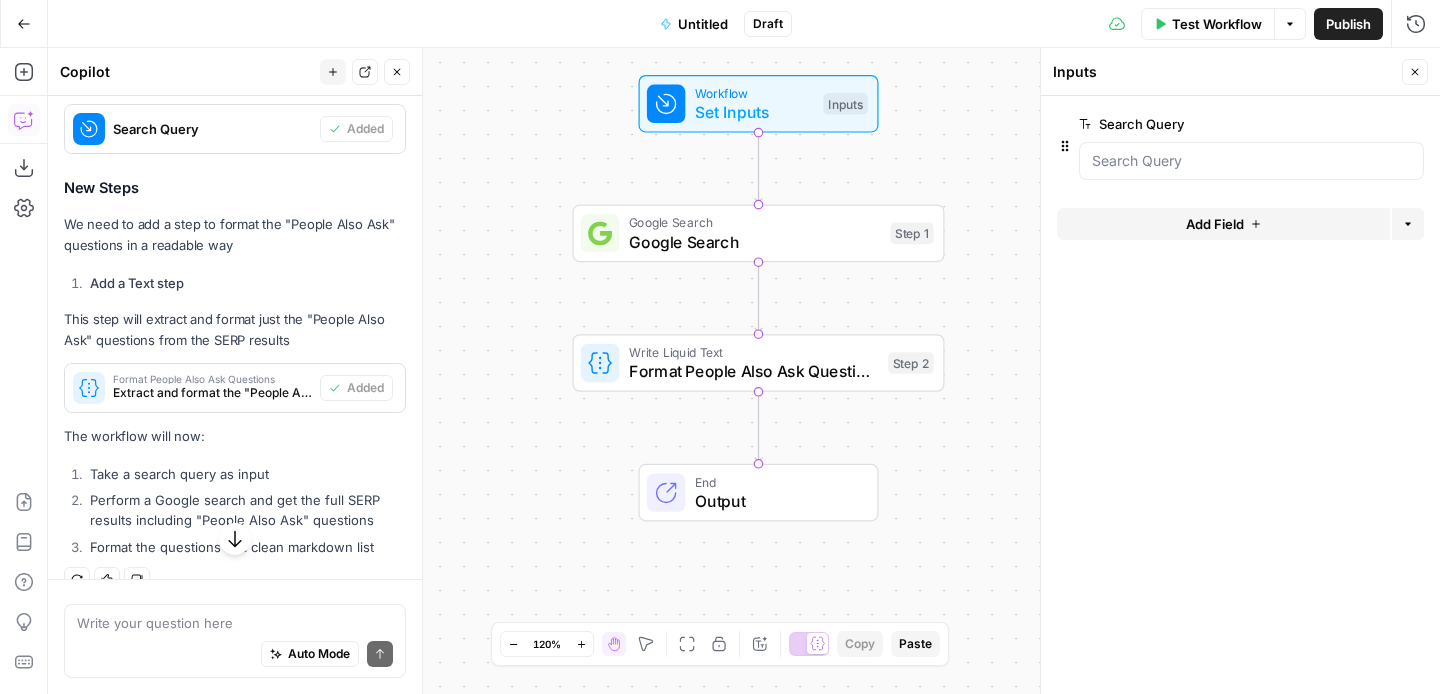 click on "Test Workflow" at bounding box center [1217, 24] 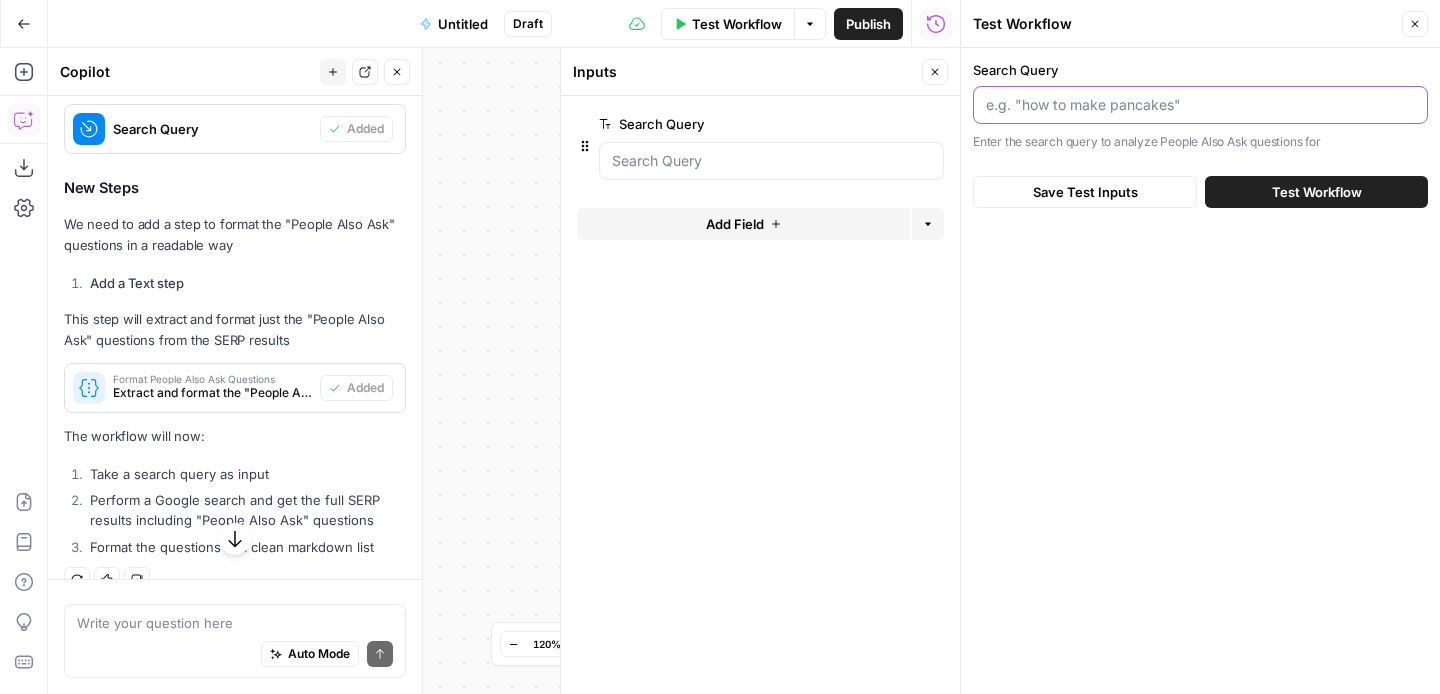 click on "Search Query" at bounding box center [1200, 105] 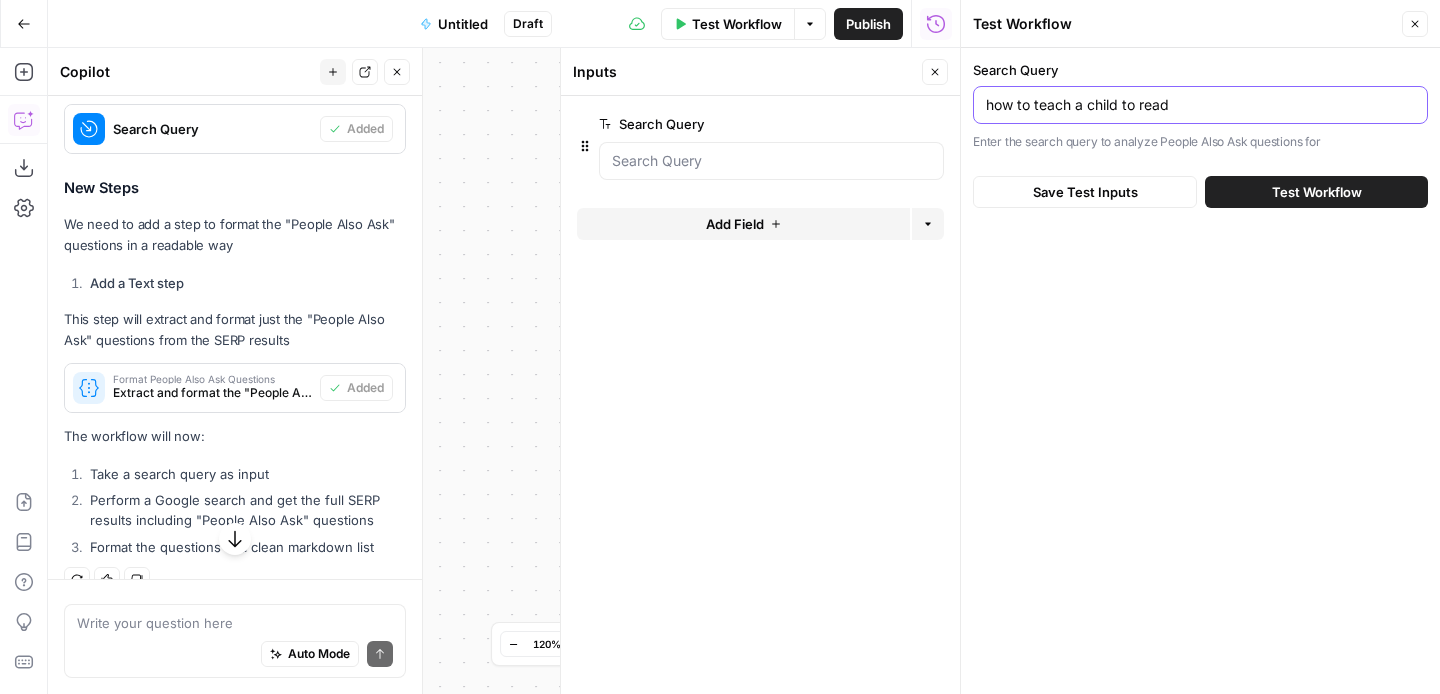 type on "how to teach a child to read" 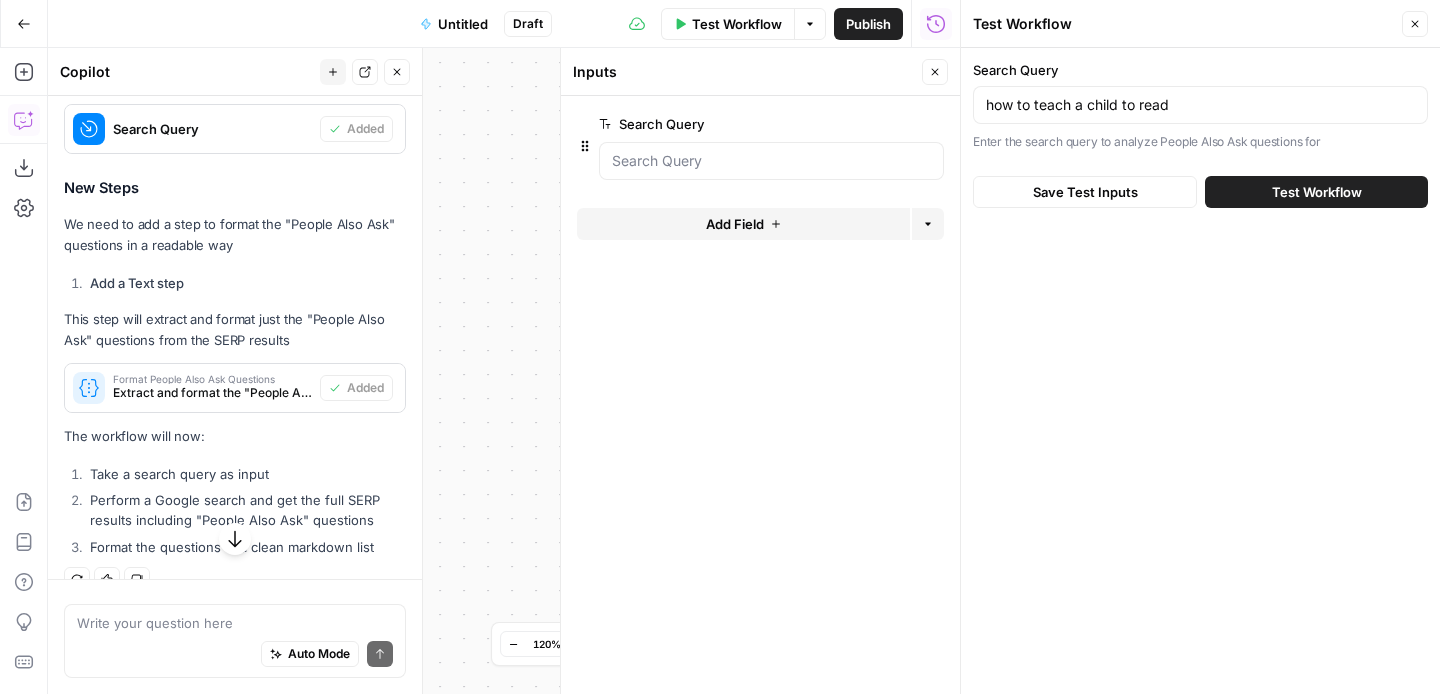click on "Test Workflow" at bounding box center (1317, 192) 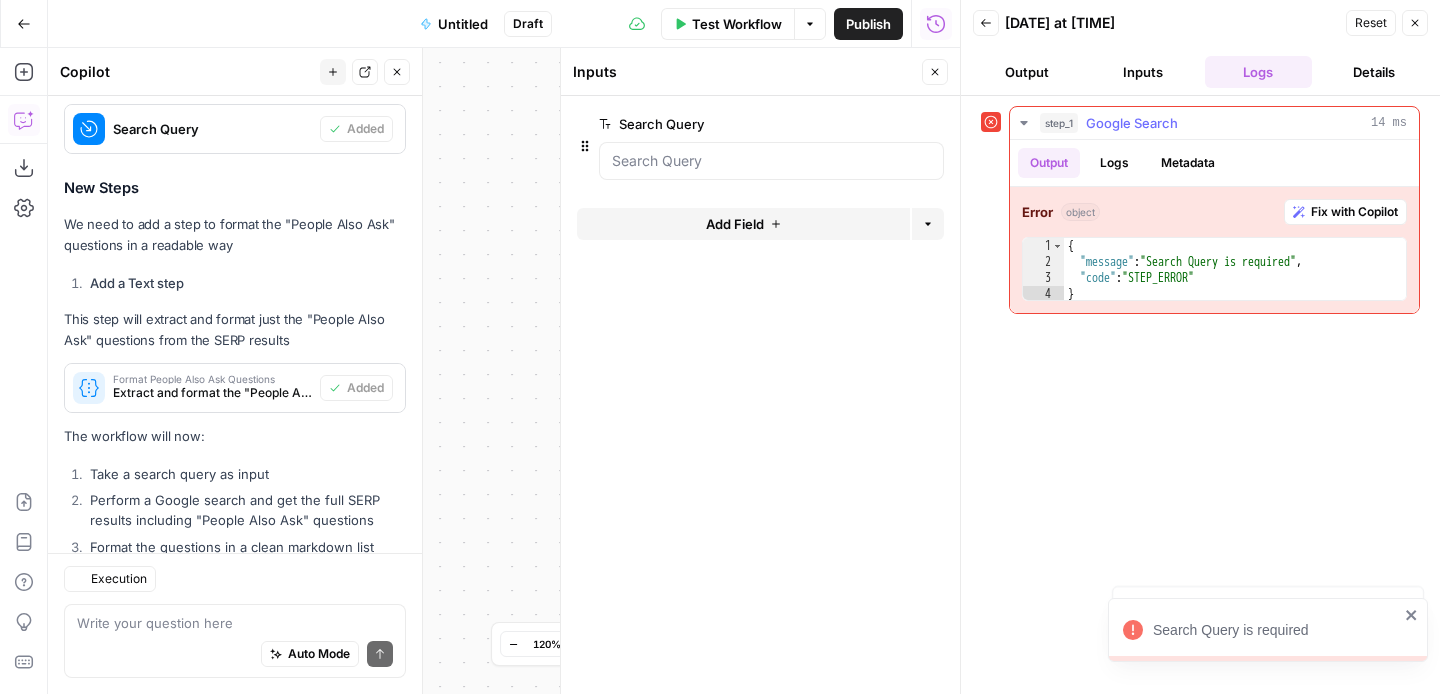scroll, scrollTop: 707, scrollLeft: 0, axis: vertical 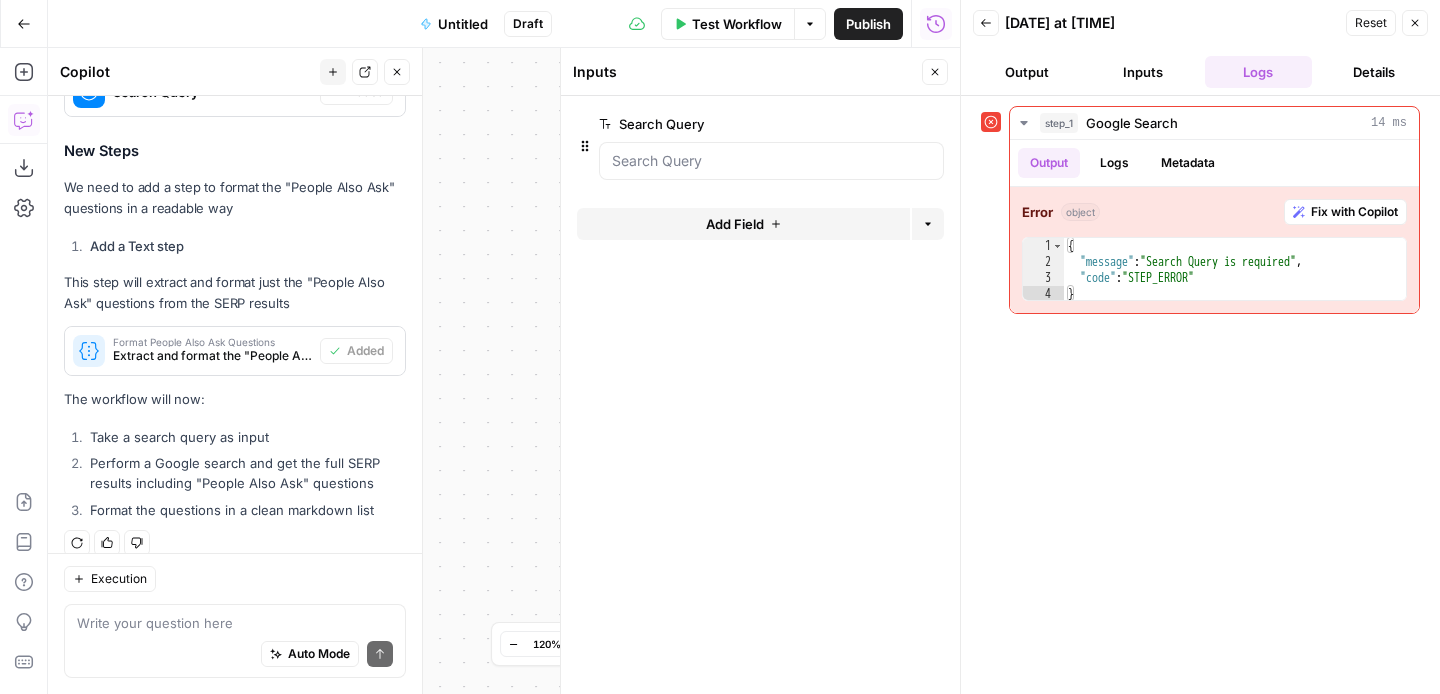 click at bounding box center [771, 161] 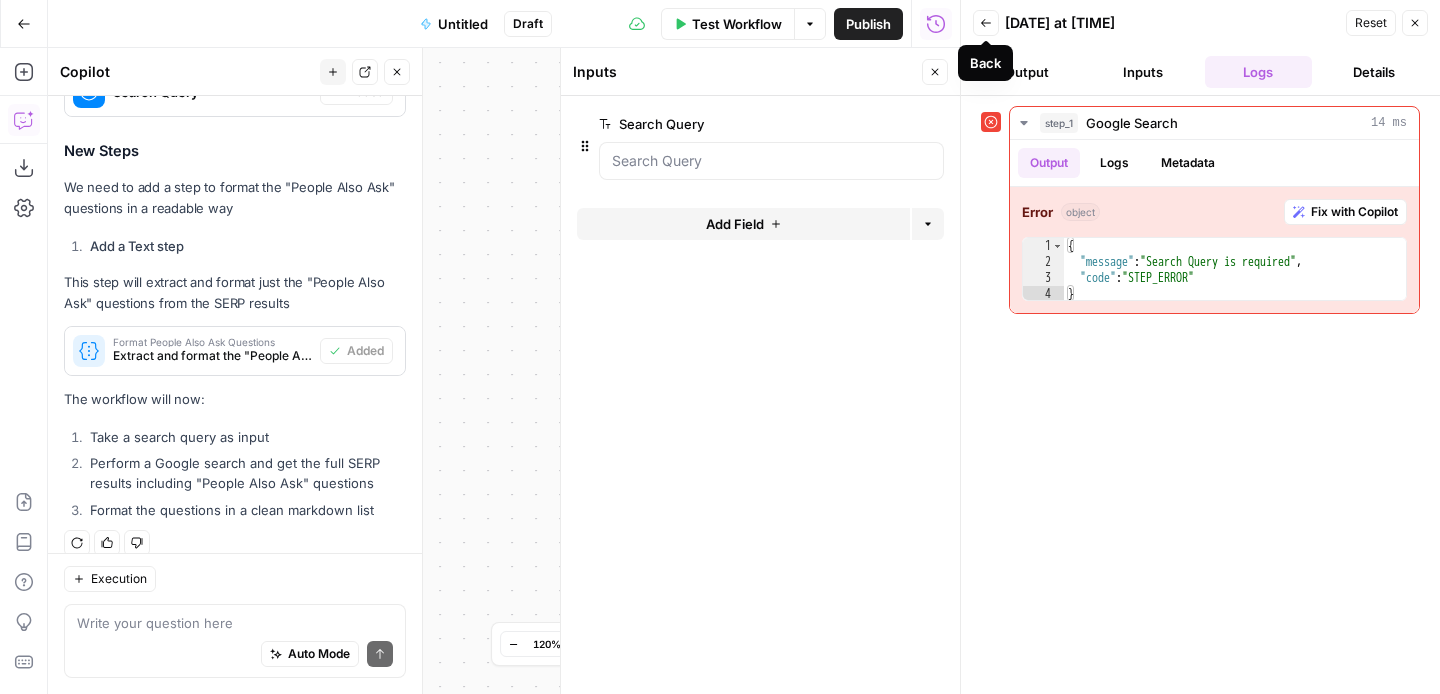 click on "Back" at bounding box center (986, 23) 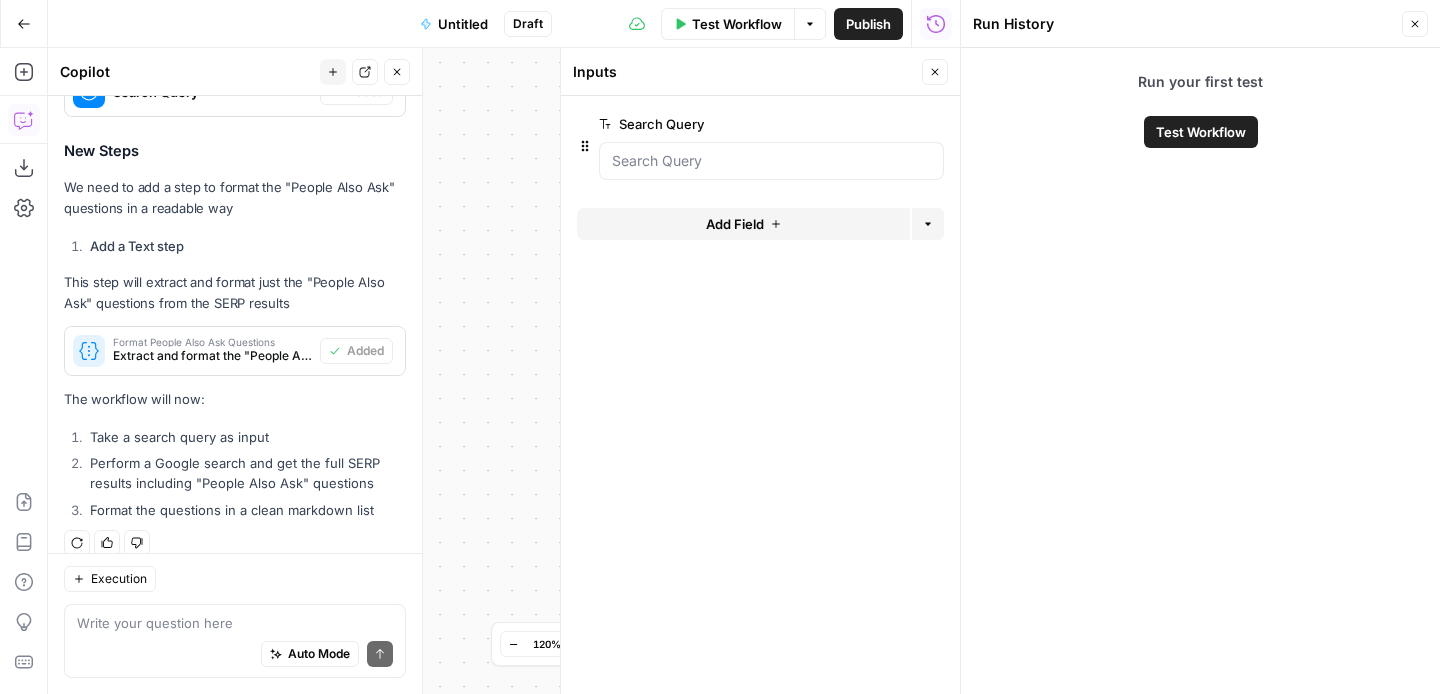 click on "Test Workflow" at bounding box center [1201, 132] 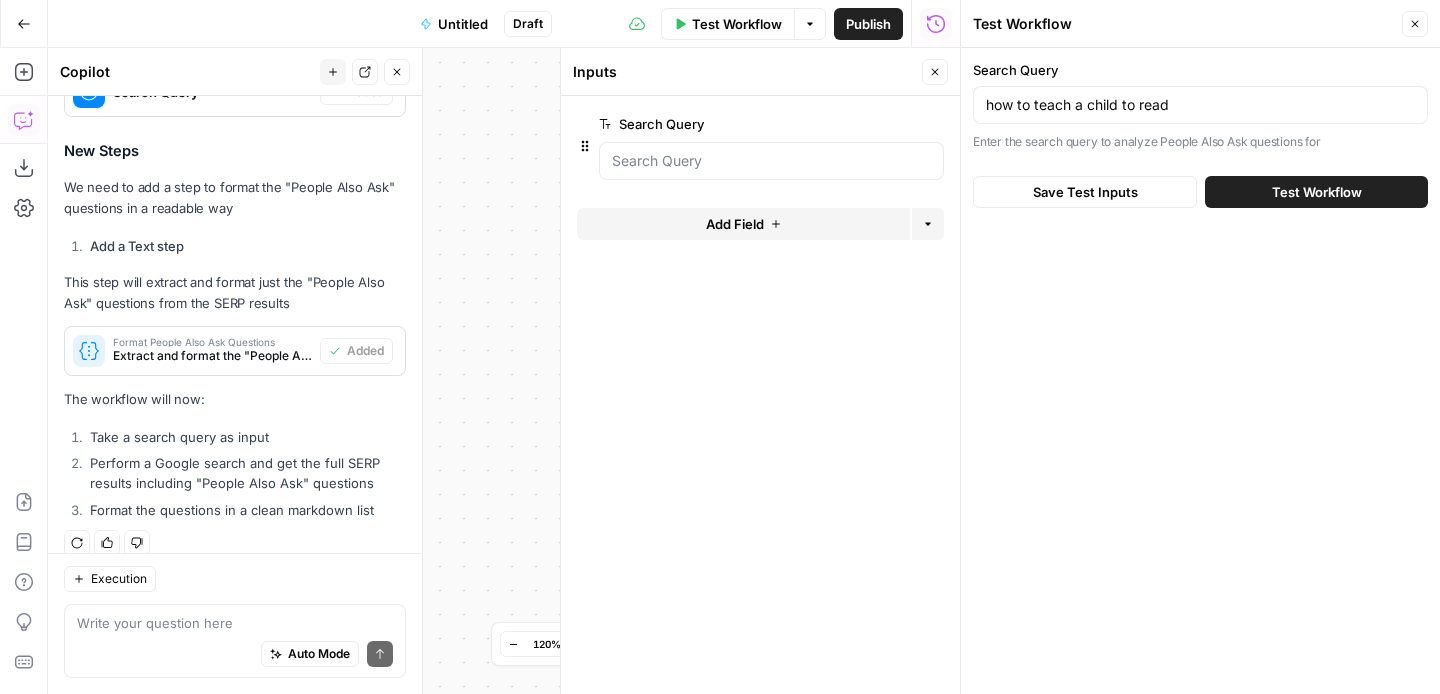 click on "Test Workflow" at bounding box center [1317, 192] 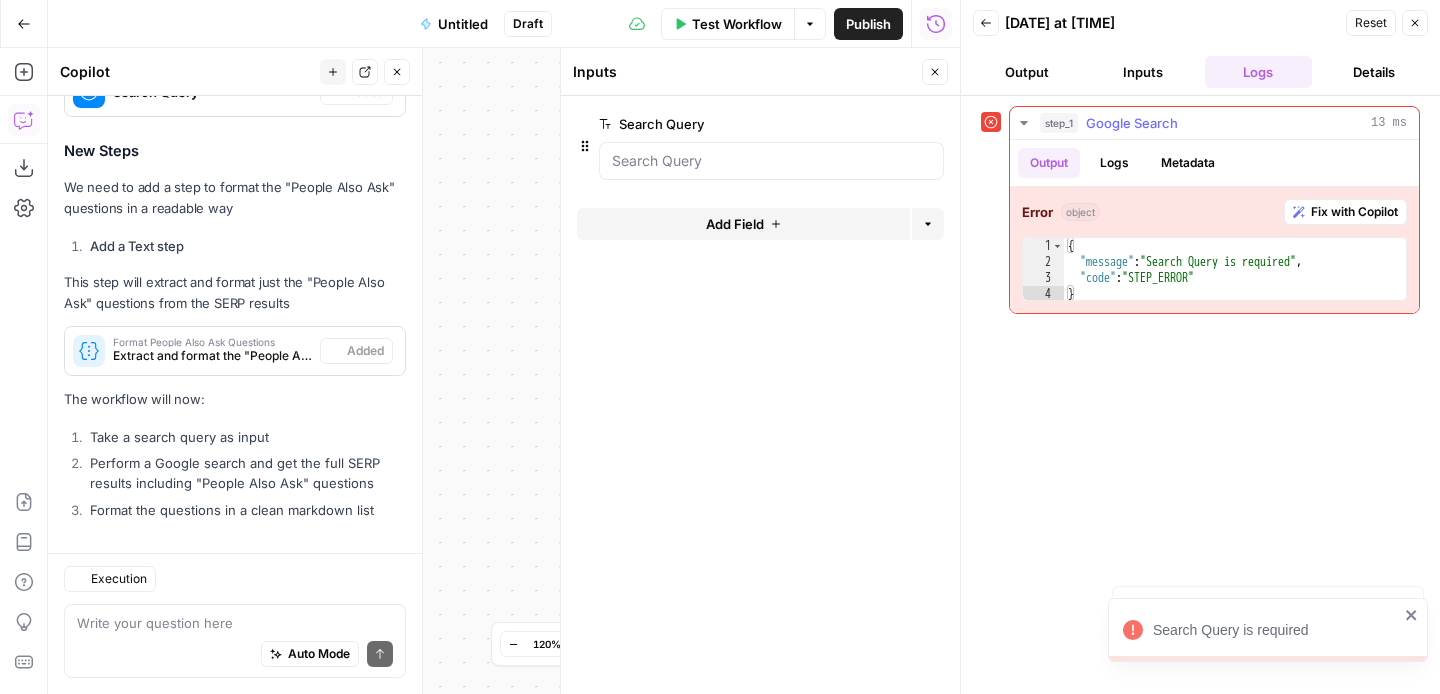 scroll, scrollTop: 707, scrollLeft: 0, axis: vertical 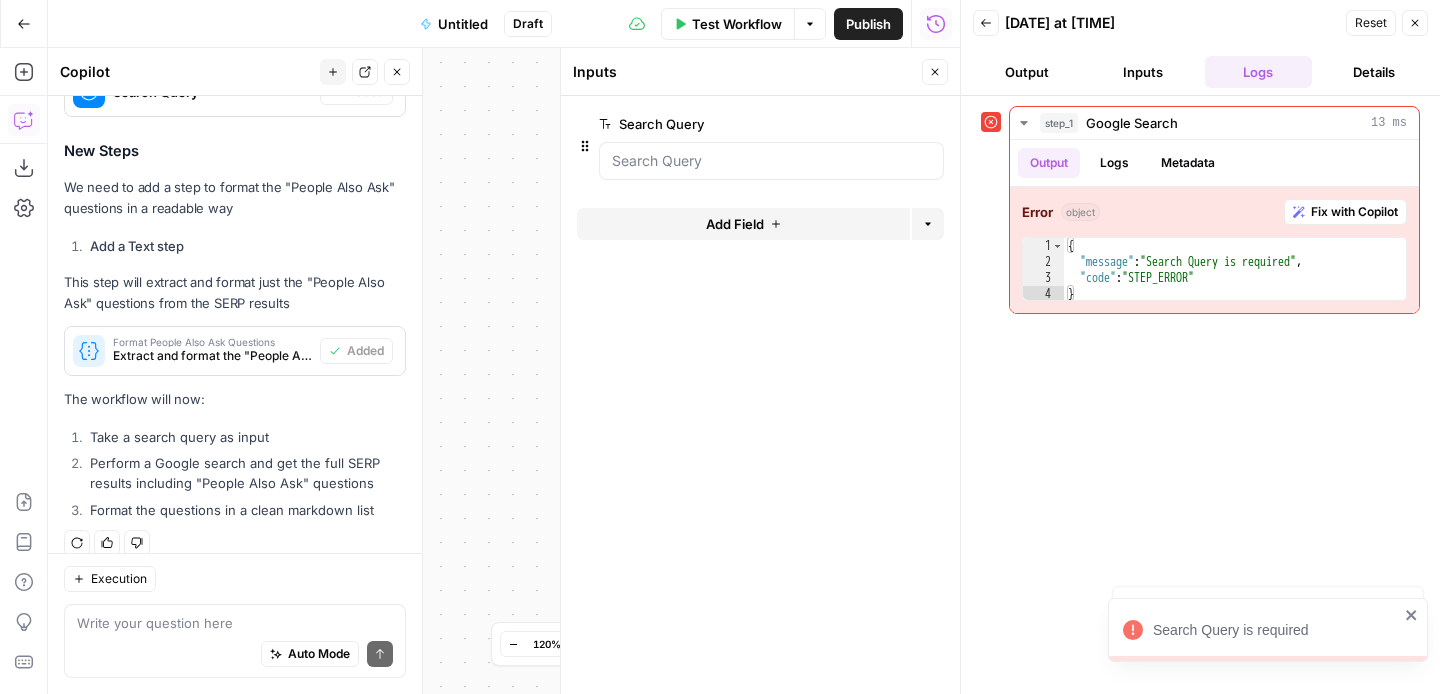 click on "Workflow Set Inputs Inputs Error Google Search Google Search Step 1 Write Liquid Text Format People Also Ask Questions Step 2 End Output" at bounding box center (504, 371) 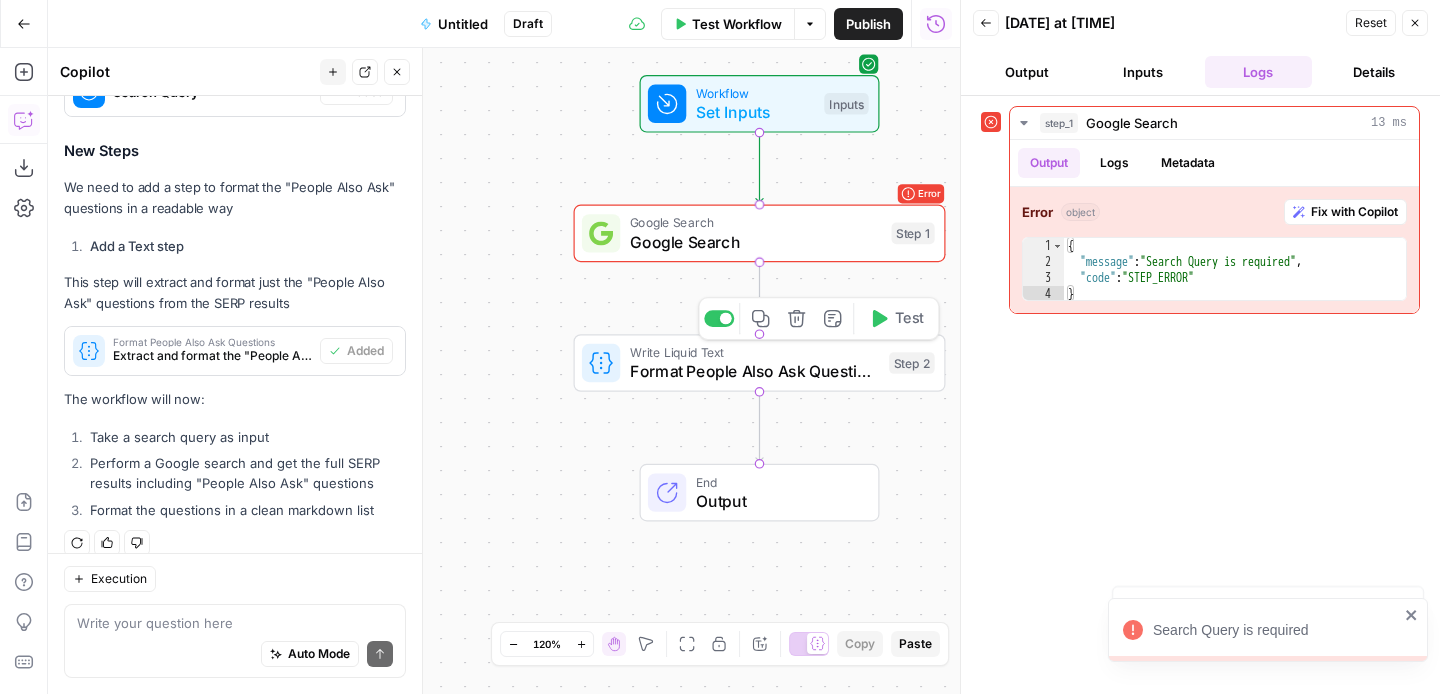 click on "Google Search" at bounding box center (756, 242) 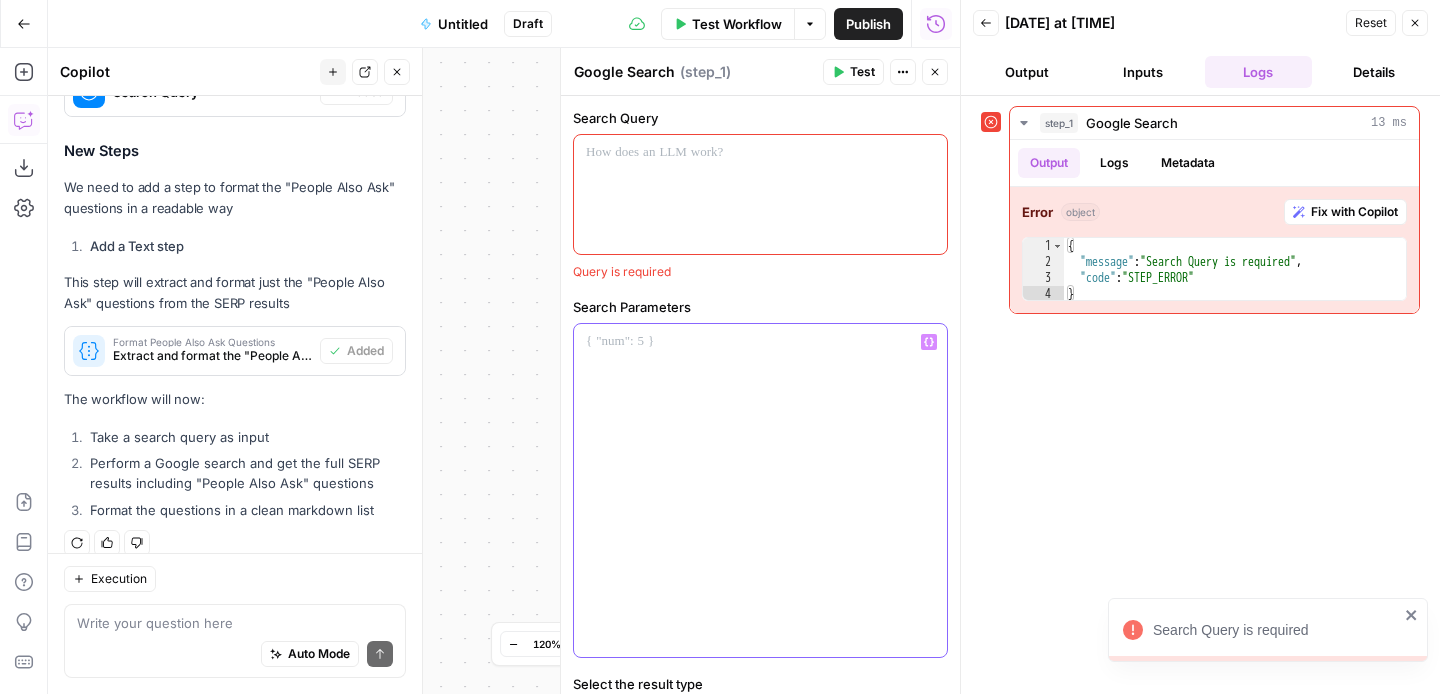 click at bounding box center (760, 342) 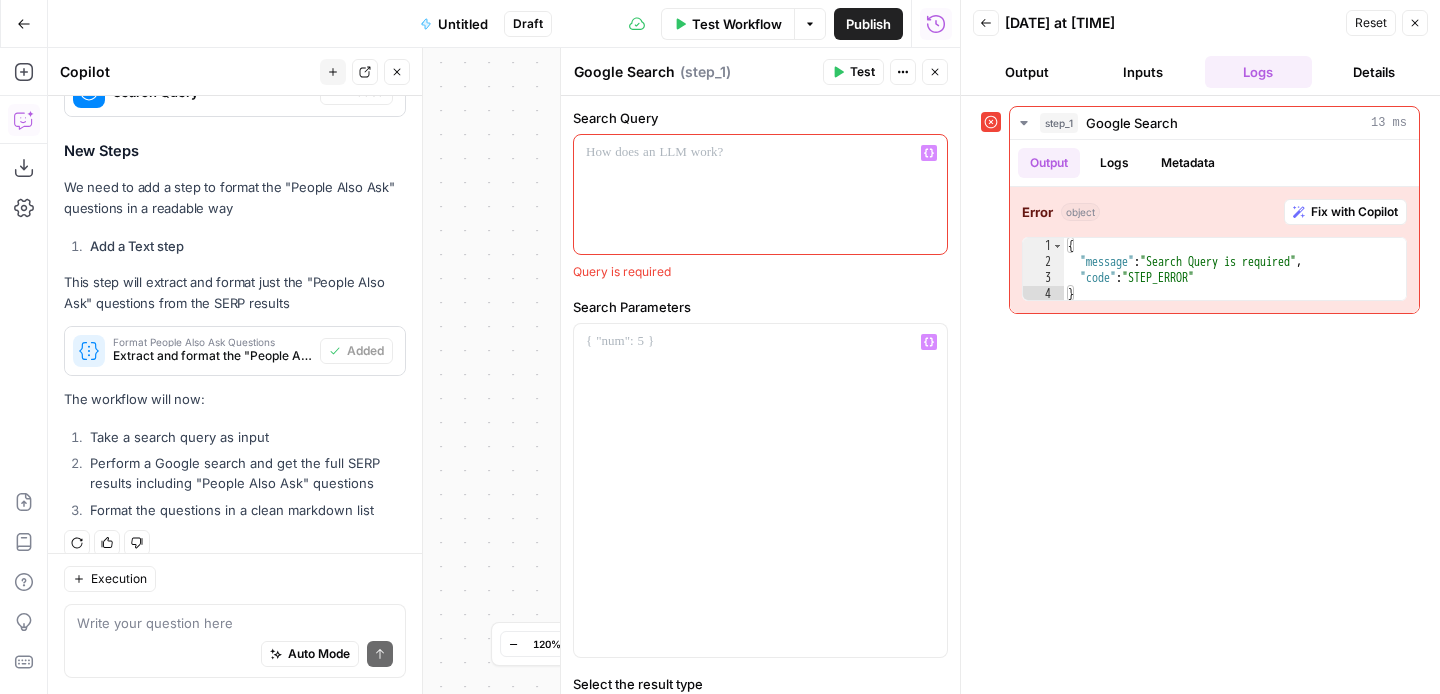 click at bounding box center (760, 194) 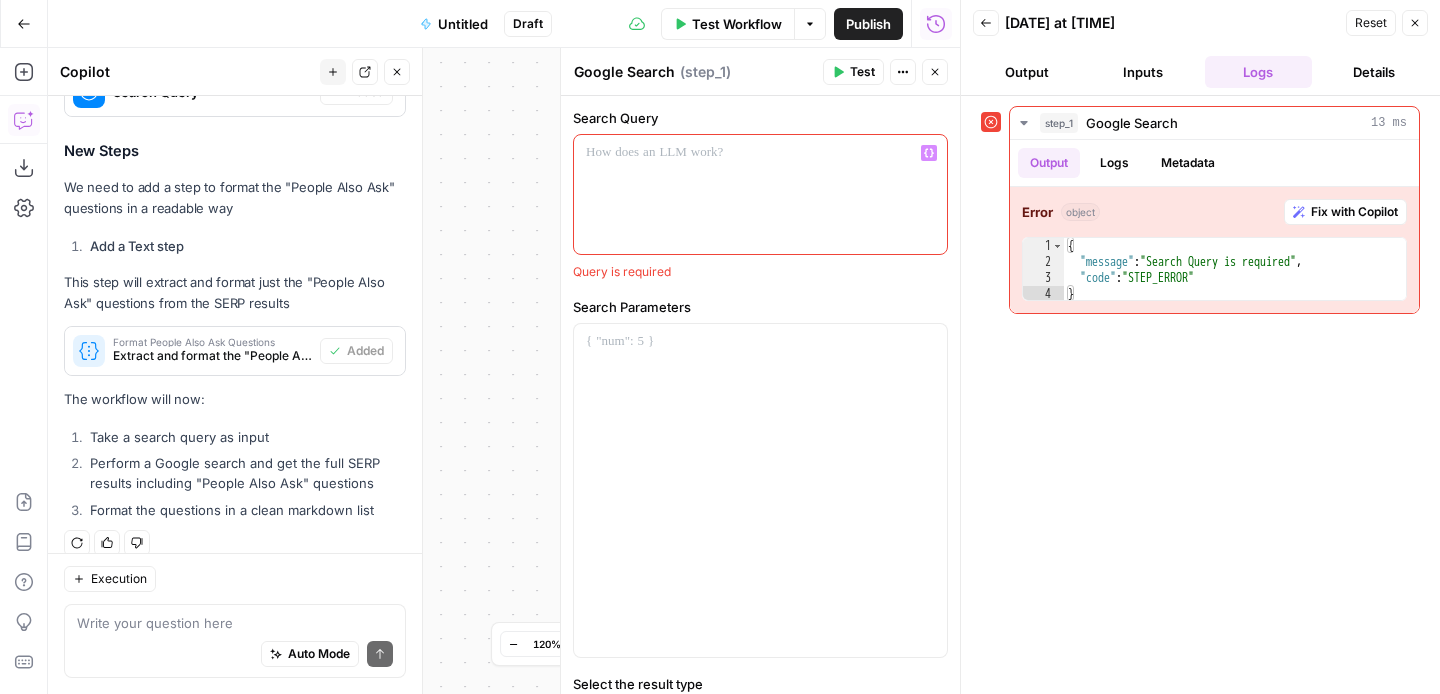 click 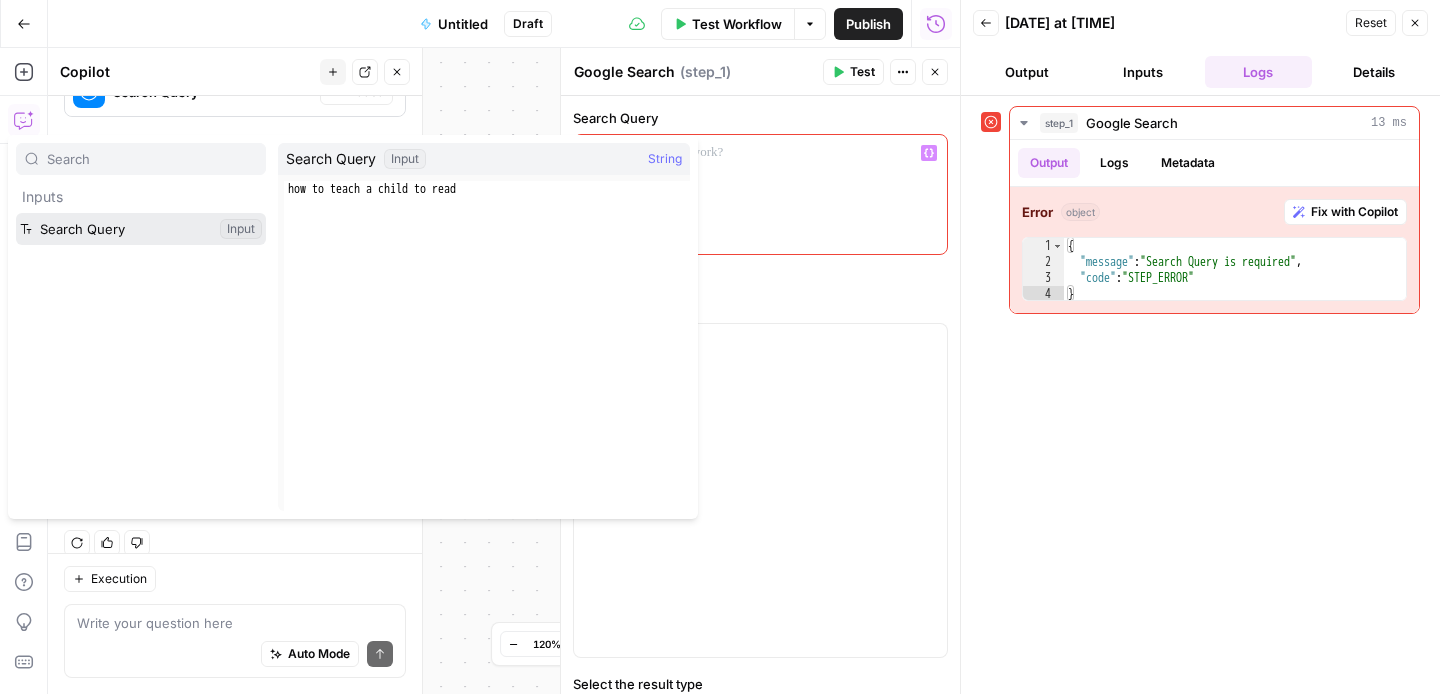 click at bounding box center [141, 229] 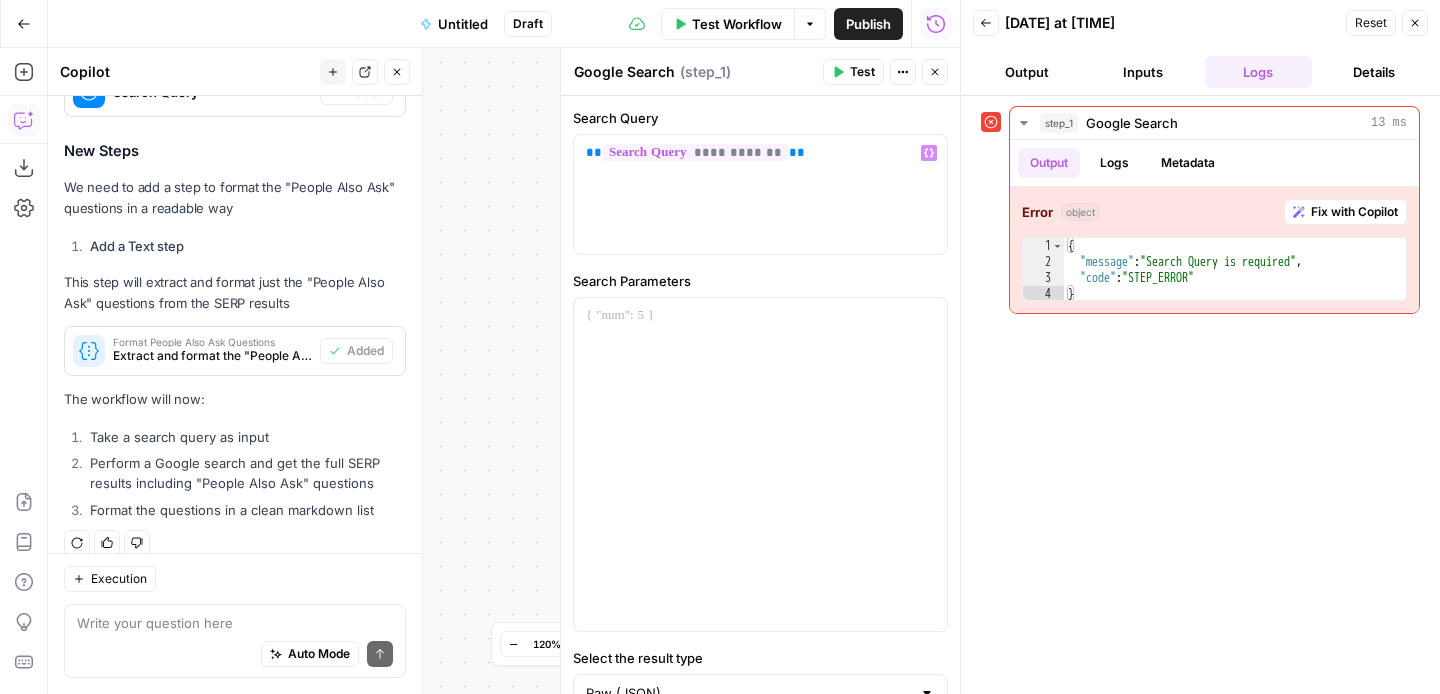 click on "Test Workflow" at bounding box center [728, 24] 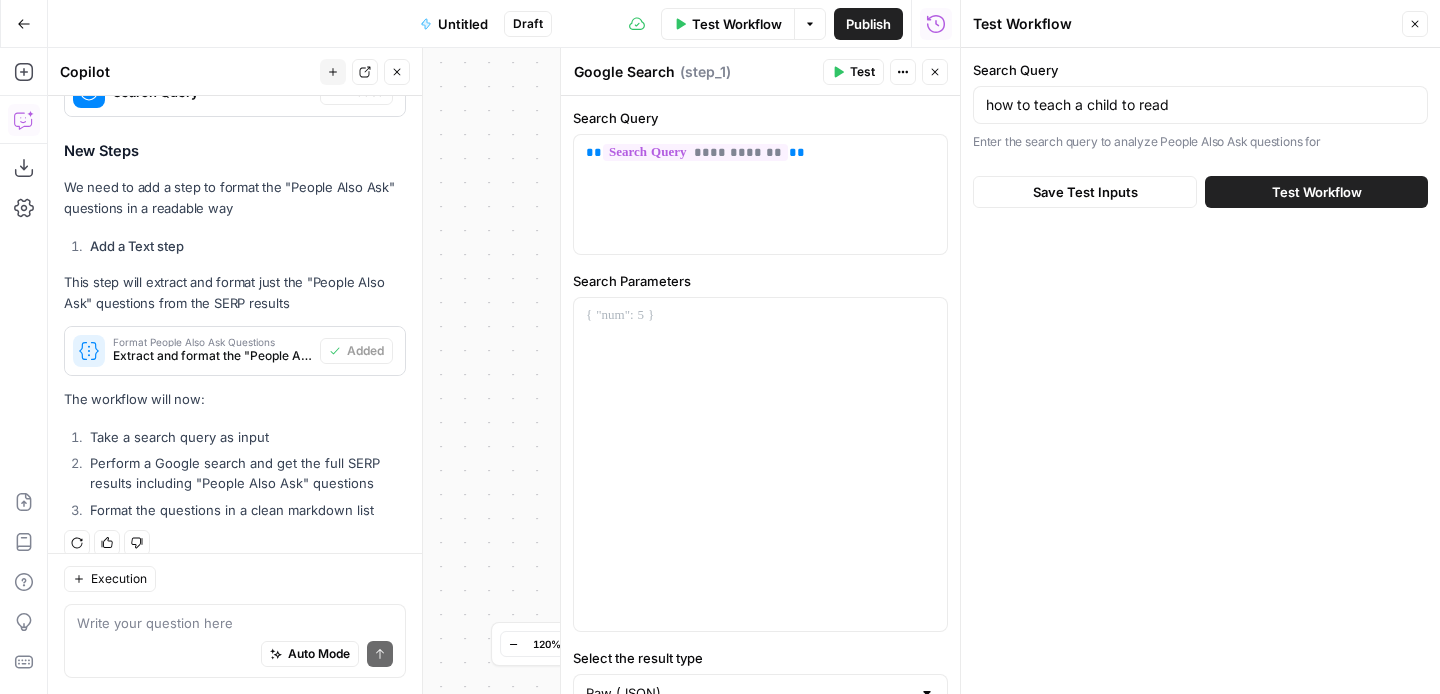 click on "Test Workflow" at bounding box center (1317, 192) 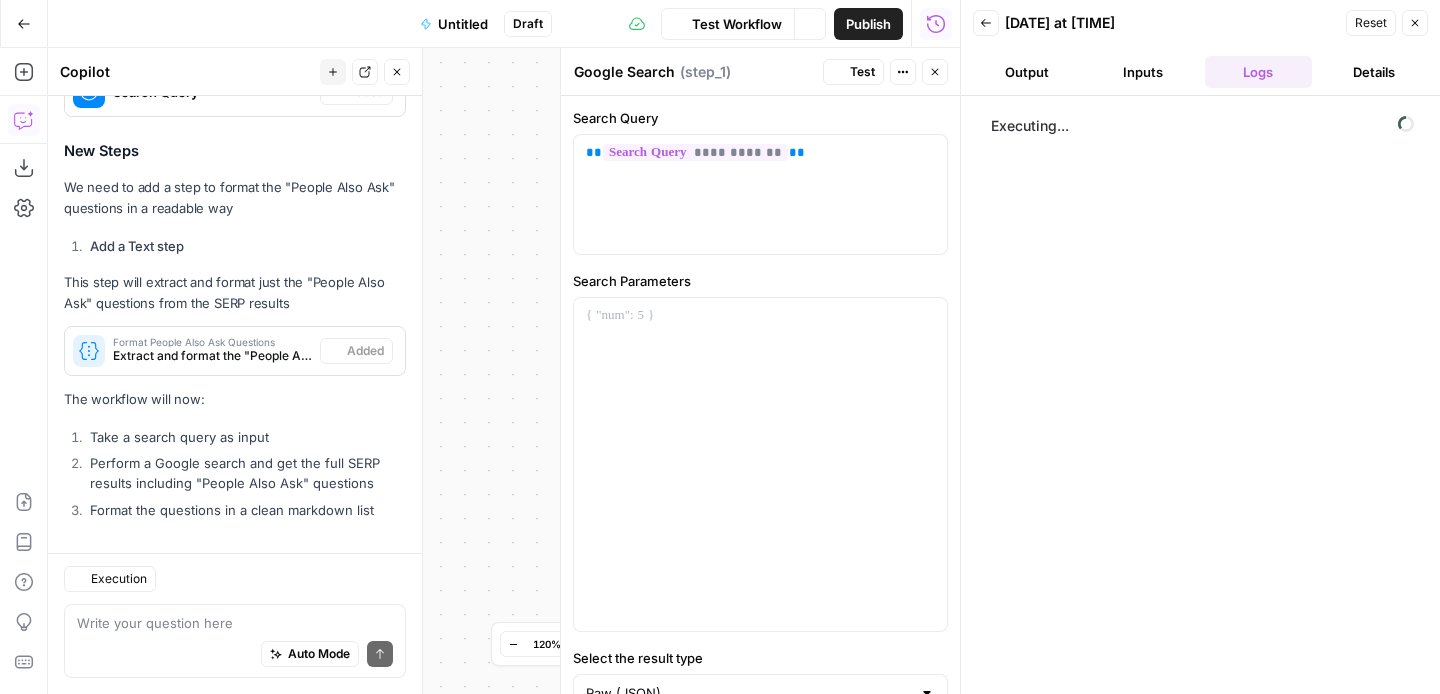 scroll, scrollTop: 707, scrollLeft: 0, axis: vertical 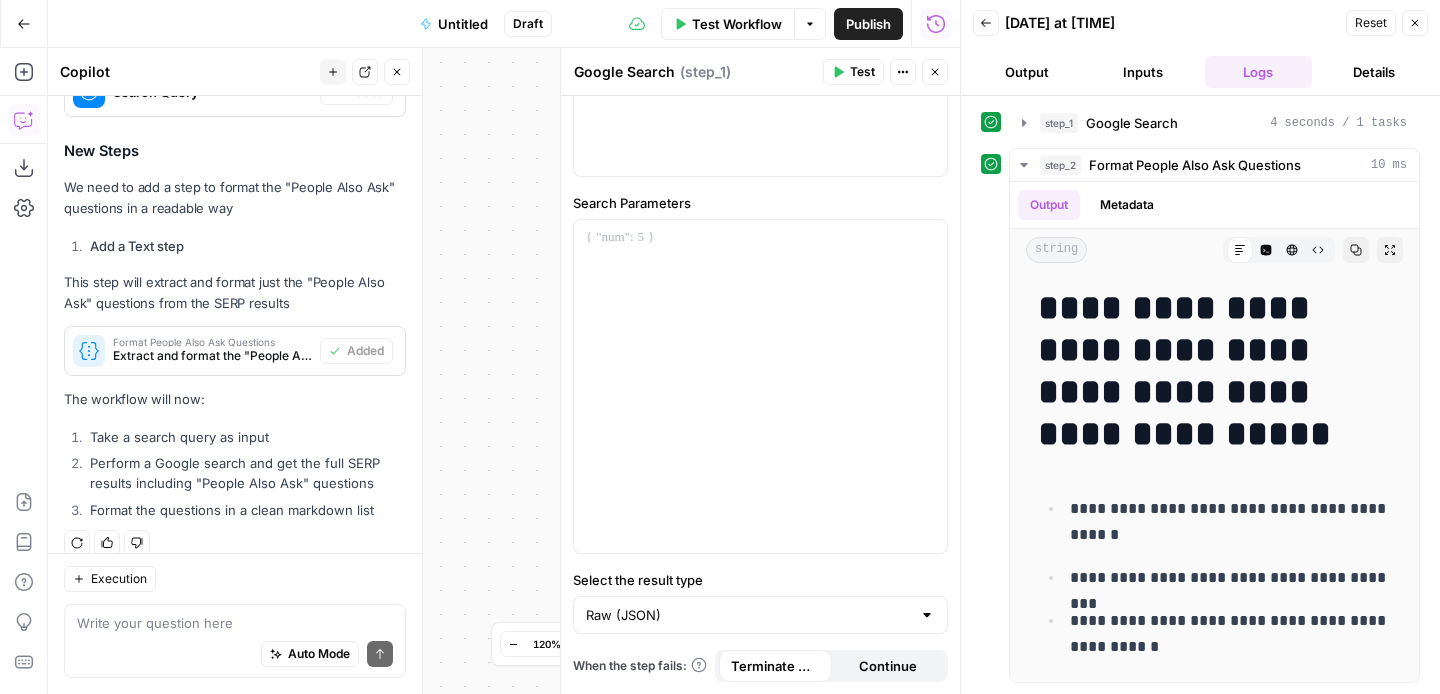 click 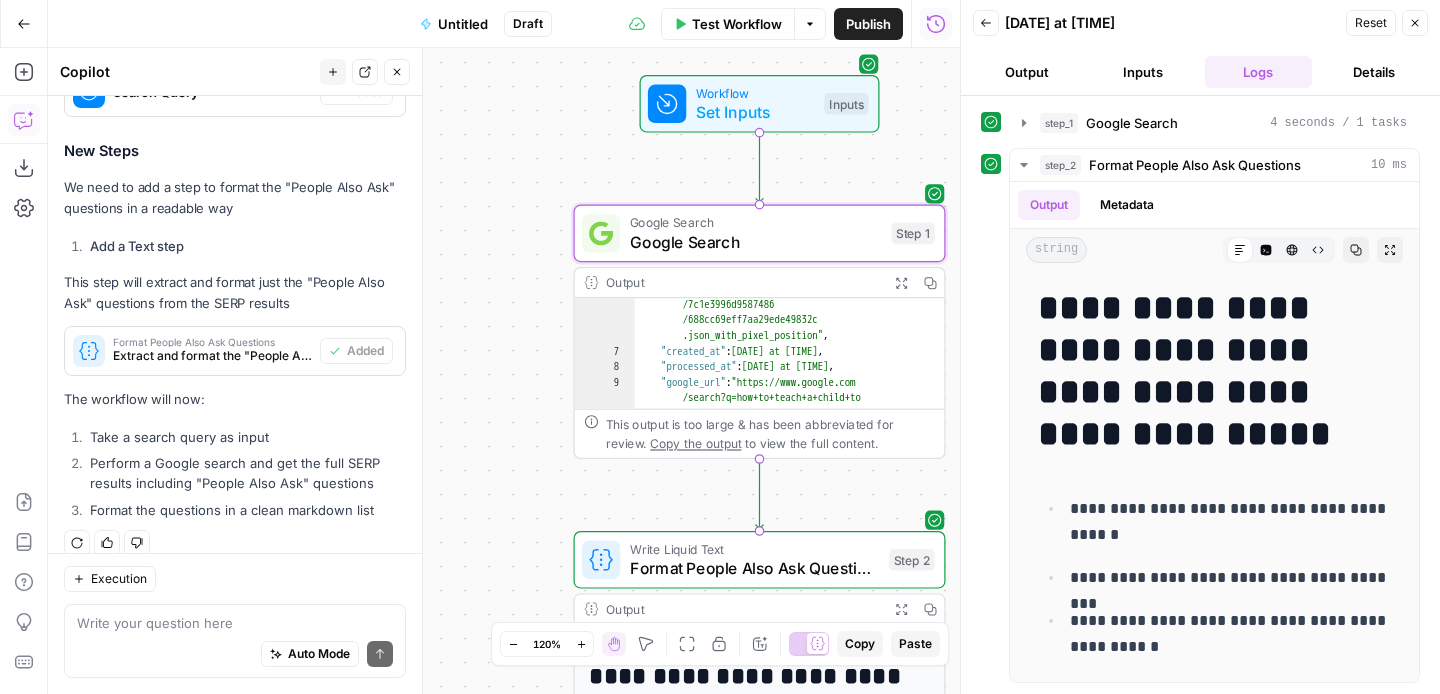scroll, scrollTop: 118, scrollLeft: 0, axis: vertical 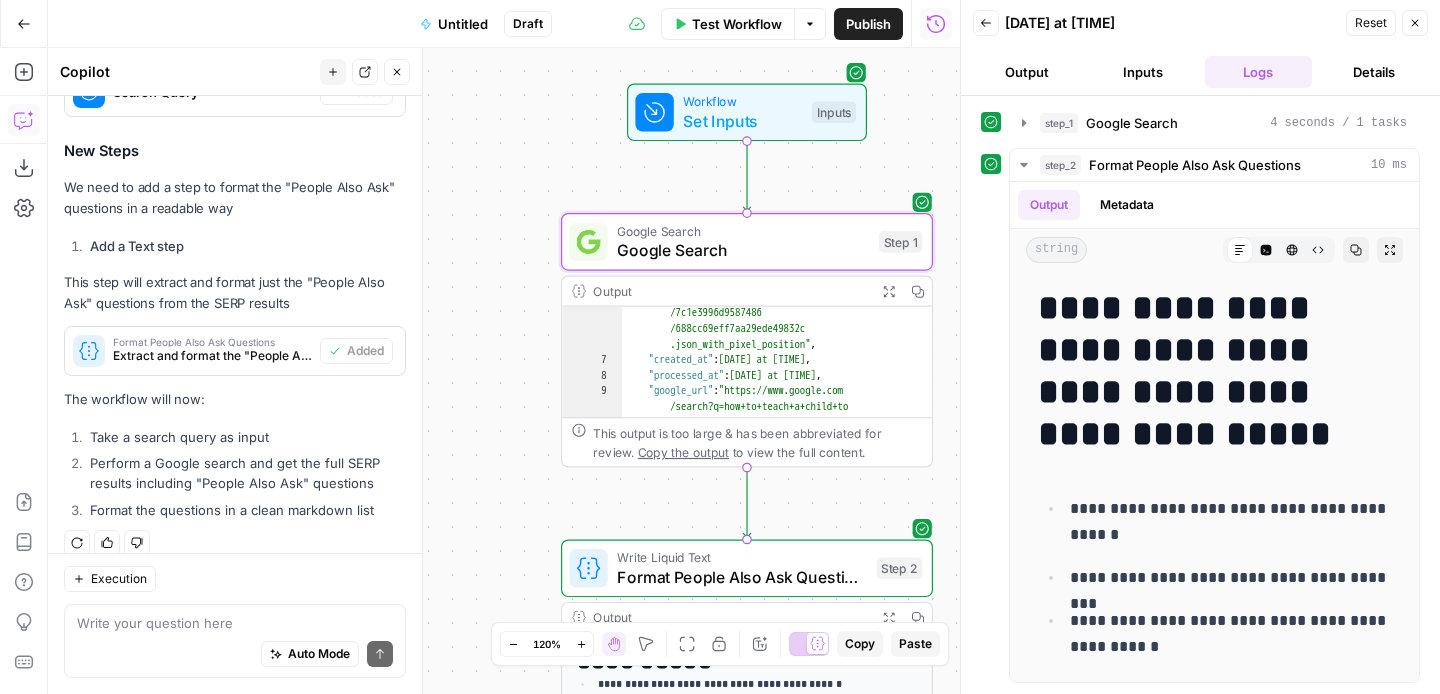 drag, startPoint x: 518, startPoint y: 288, endPoint x: 498, endPoint y: 438, distance: 151.32745 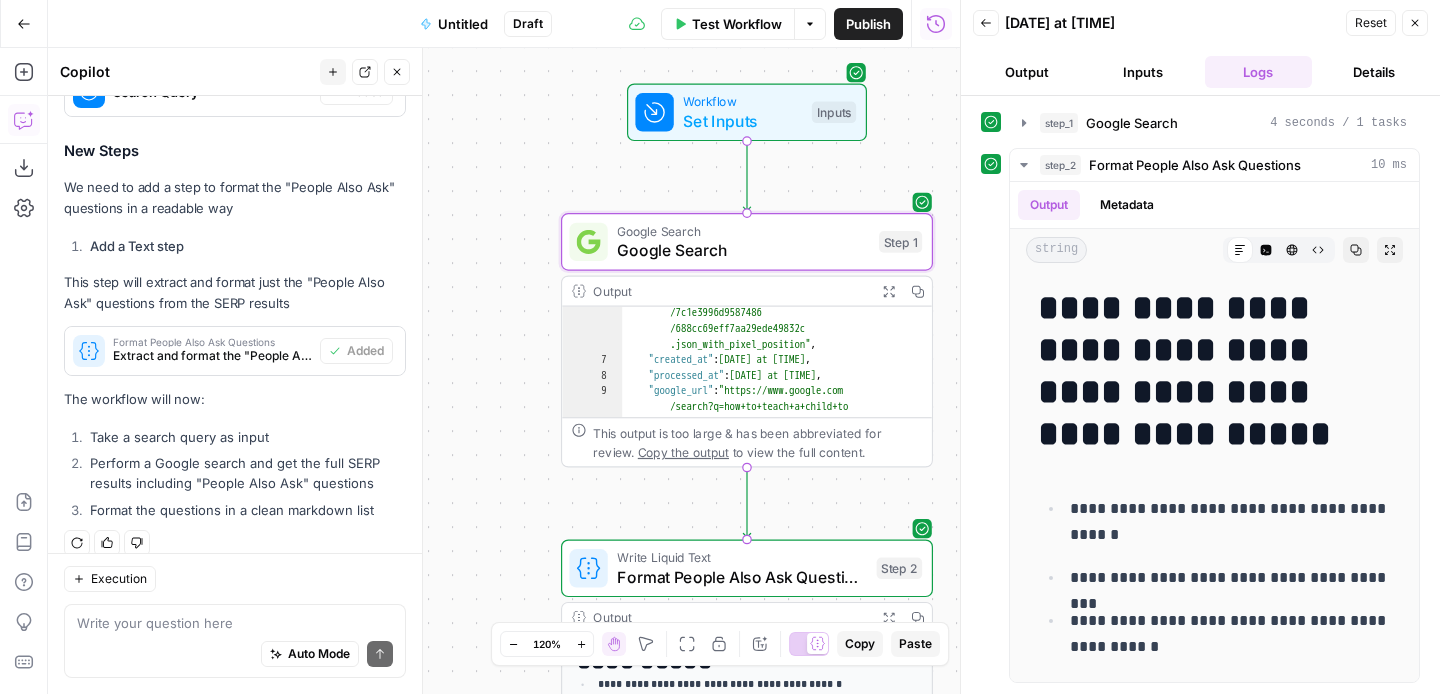 click on "**********" at bounding box center (504, 371) 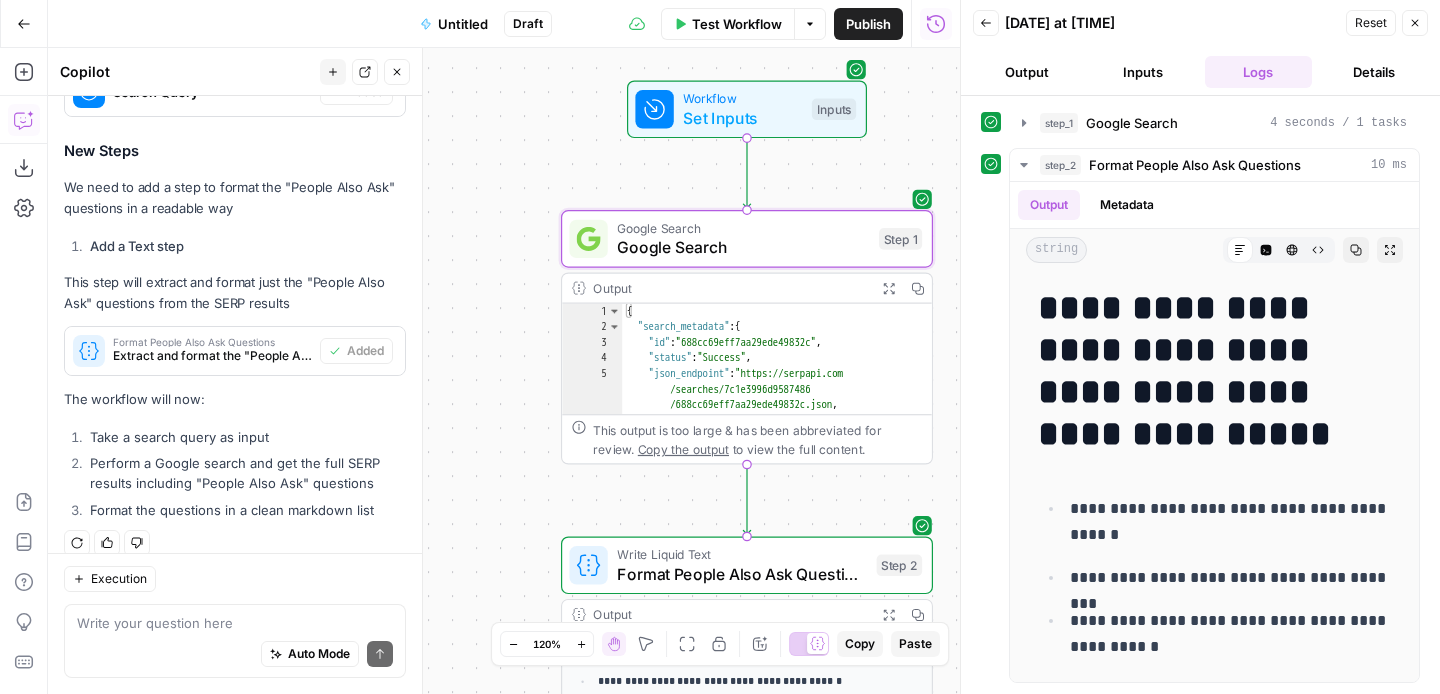 scroll, scrollTop: 0, scrollLeft: 0, axis: both 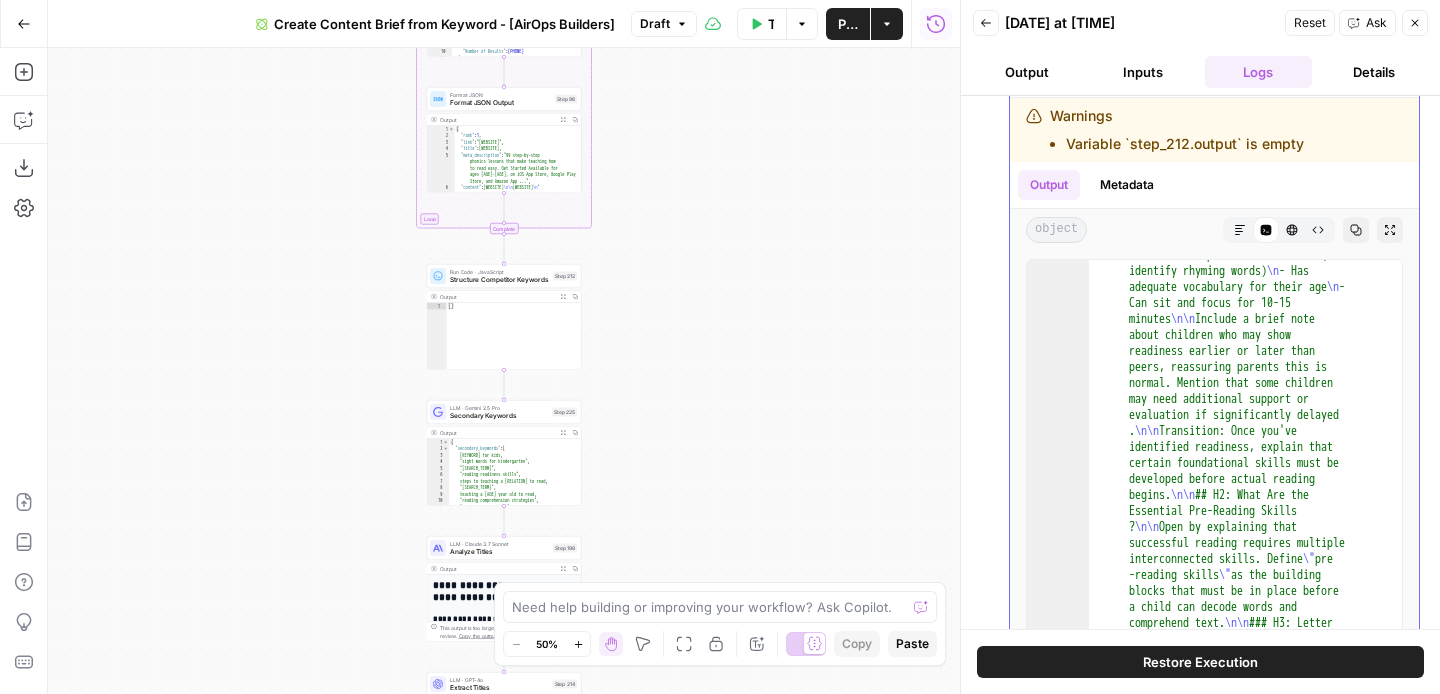 click 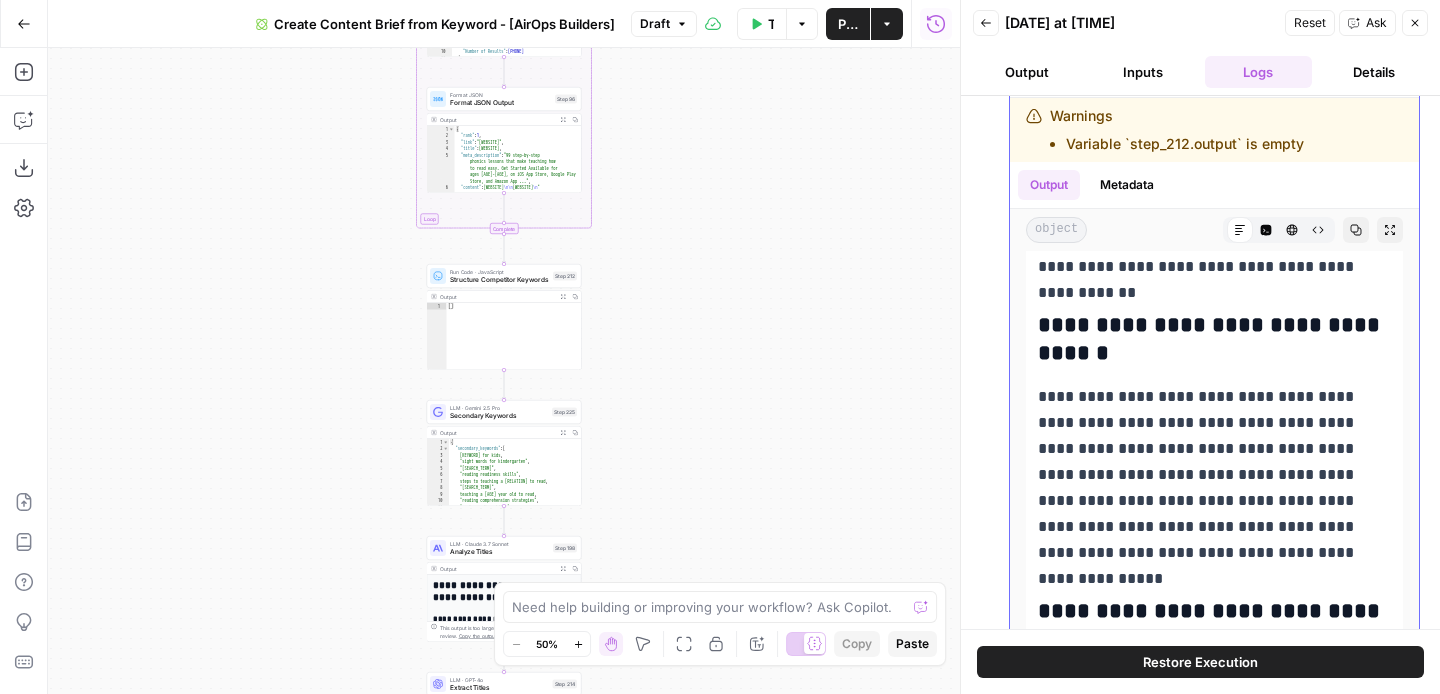 scroll, scrollTop: 3977, scrollLeft: 0, axis: vertical 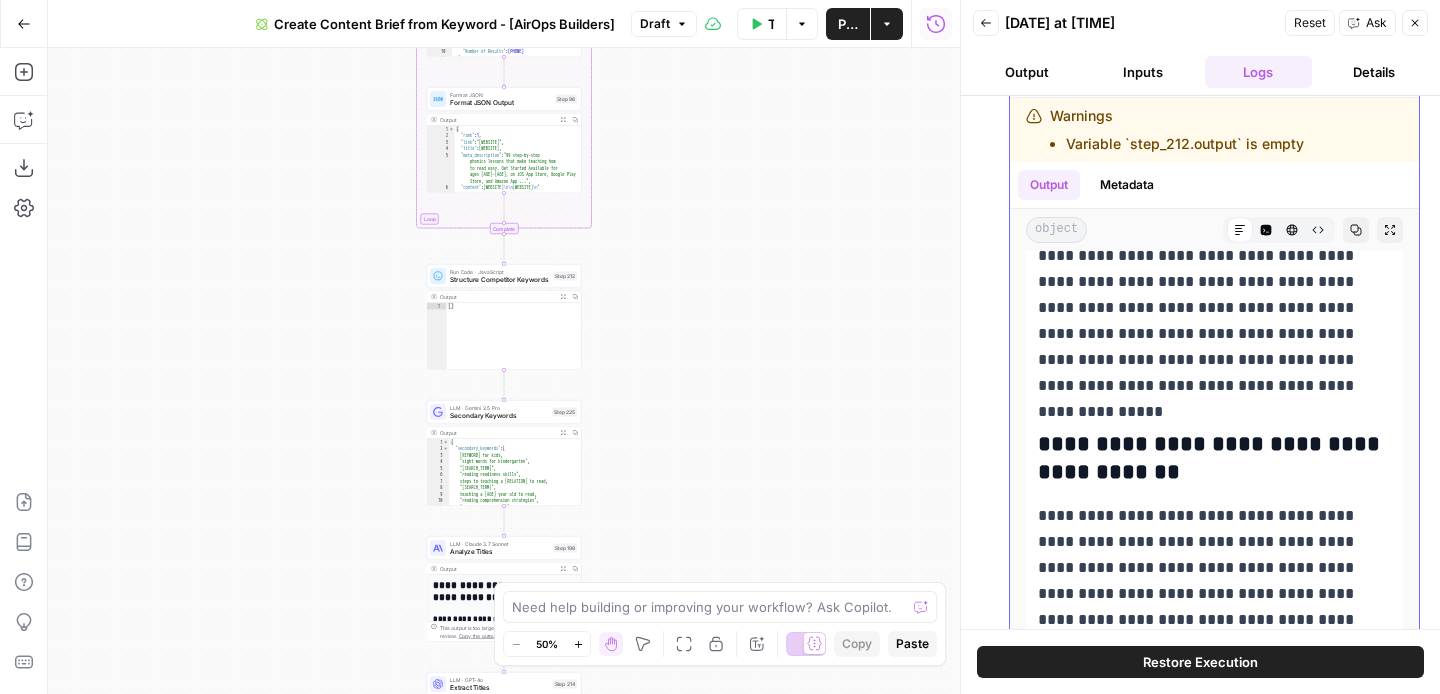click 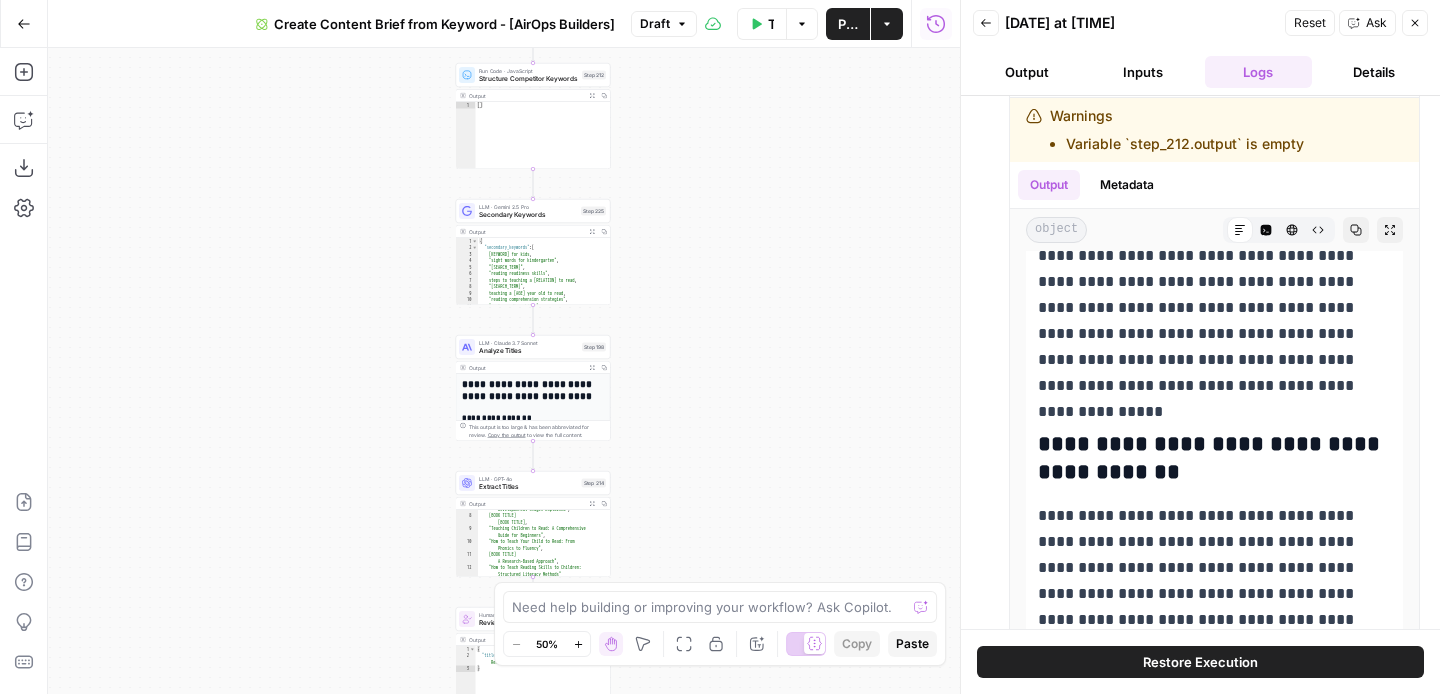 scroll, scrollTop: 177, scrollLeft: 0, axis: vertical 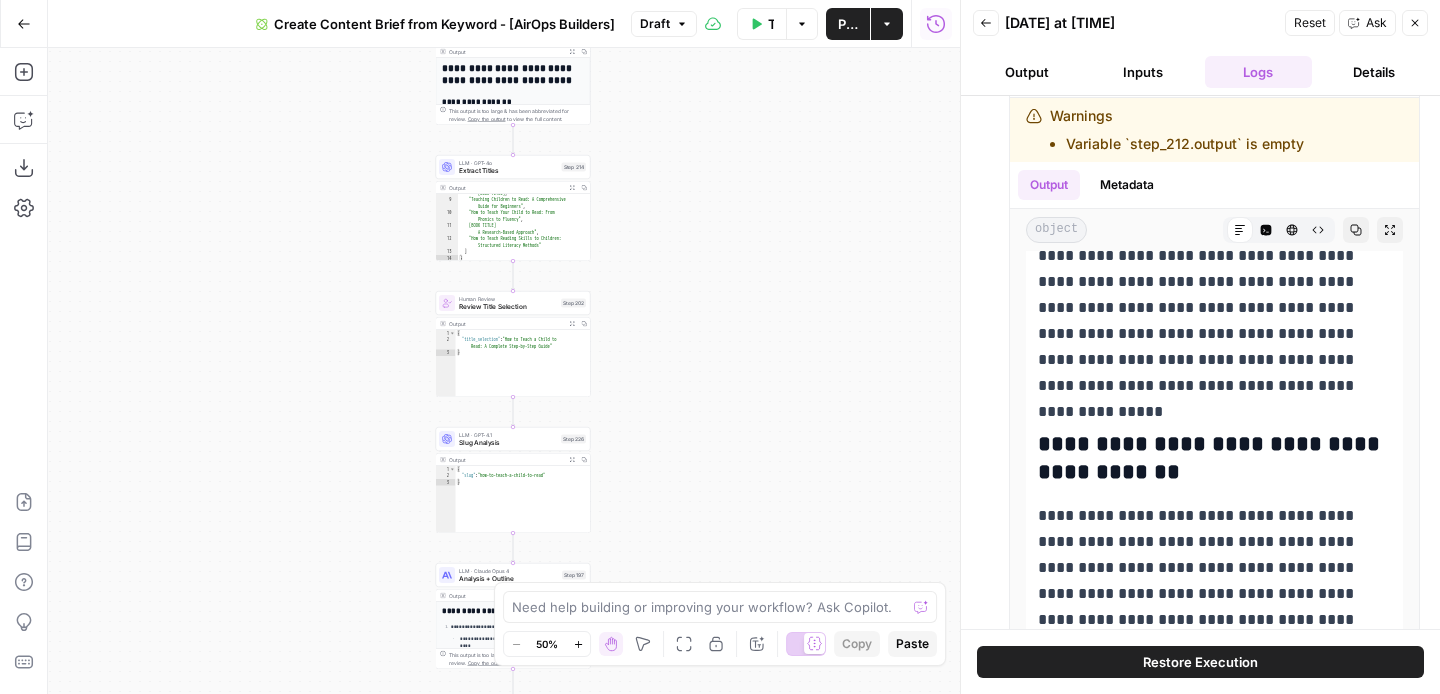 drag, startPoint x: 687, startPoint y: 350, endPoint x: 665, endPoint y: 33, distance: 317.76248 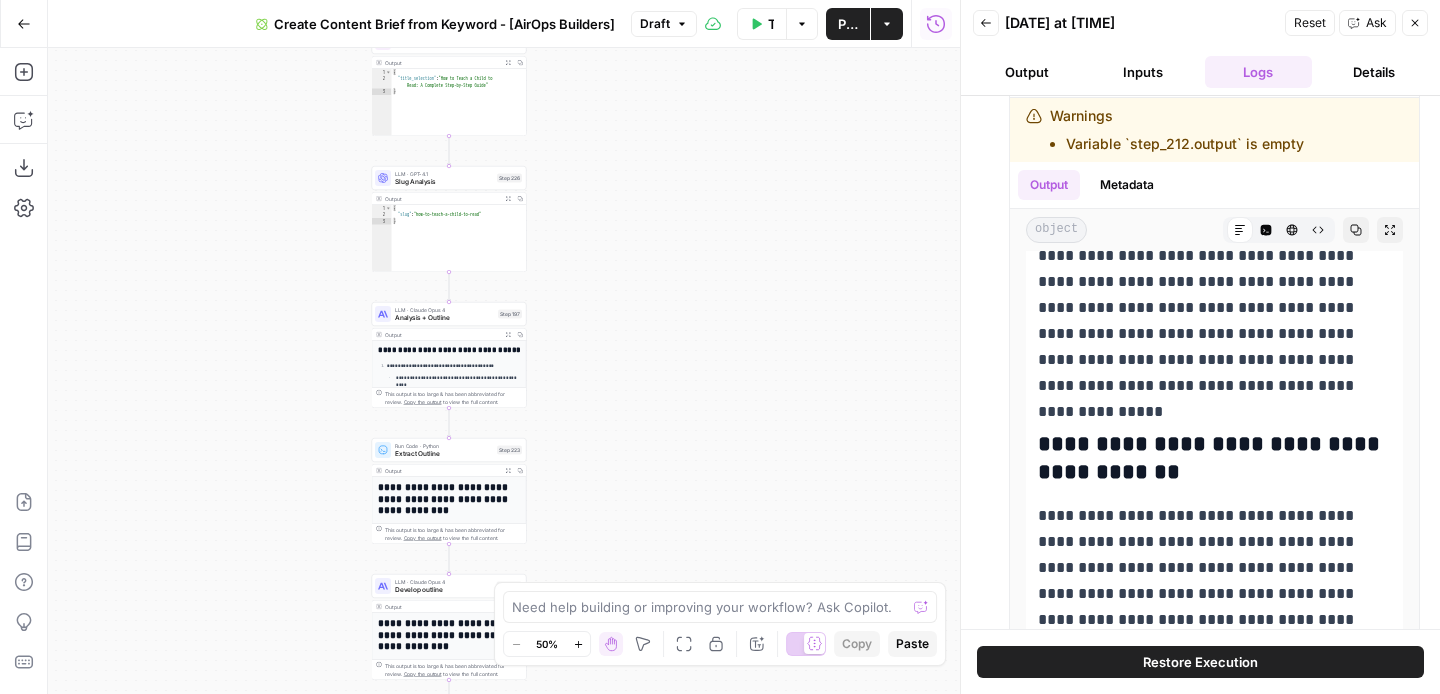 drag, startPoint x: 692, startPoint y: 392, endPoint x: 630, endPoint y: 132, distance: 267.2901 